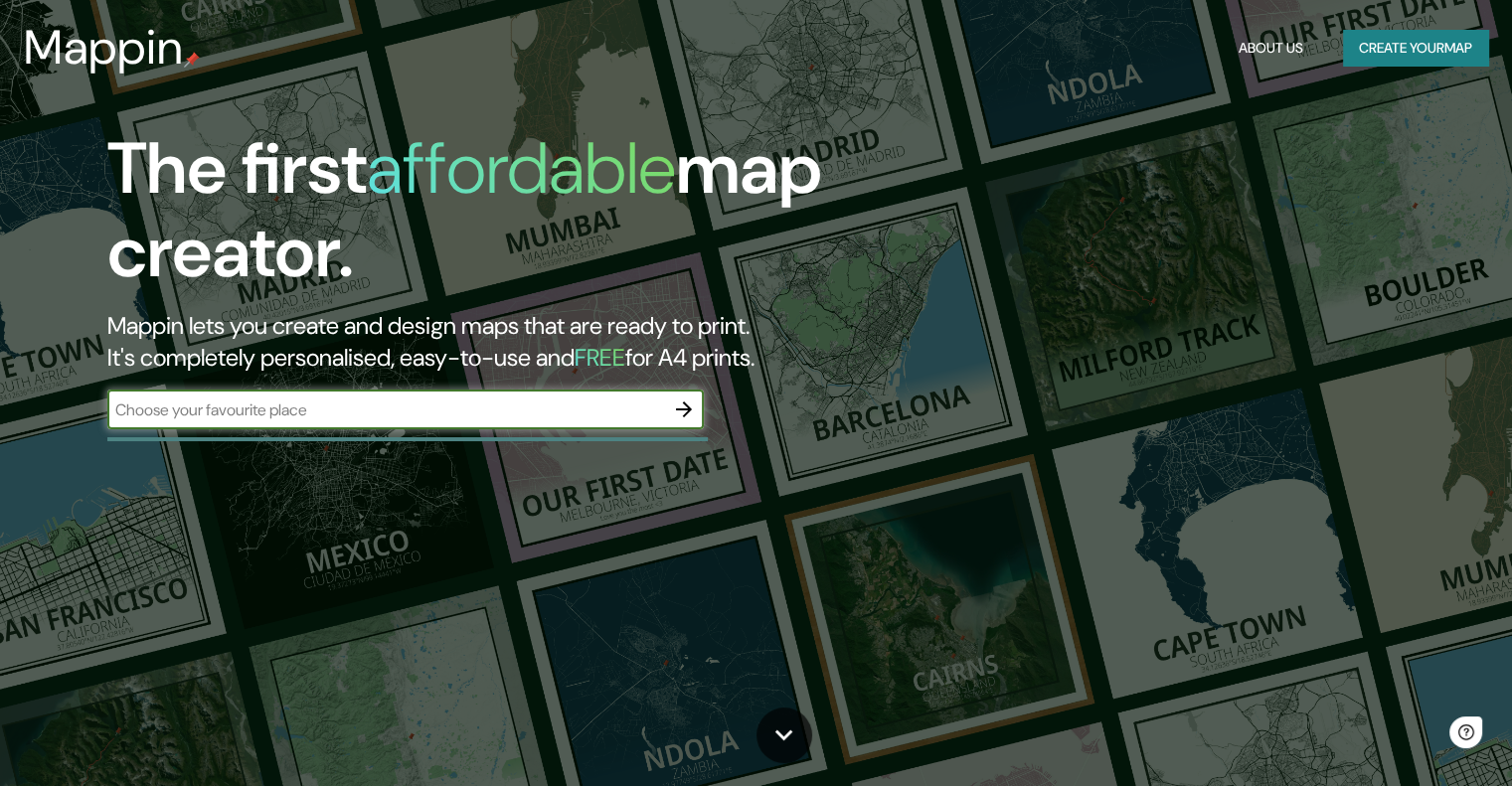 scroll, scrollTop: 0, scrollLeft: 0, axis: both 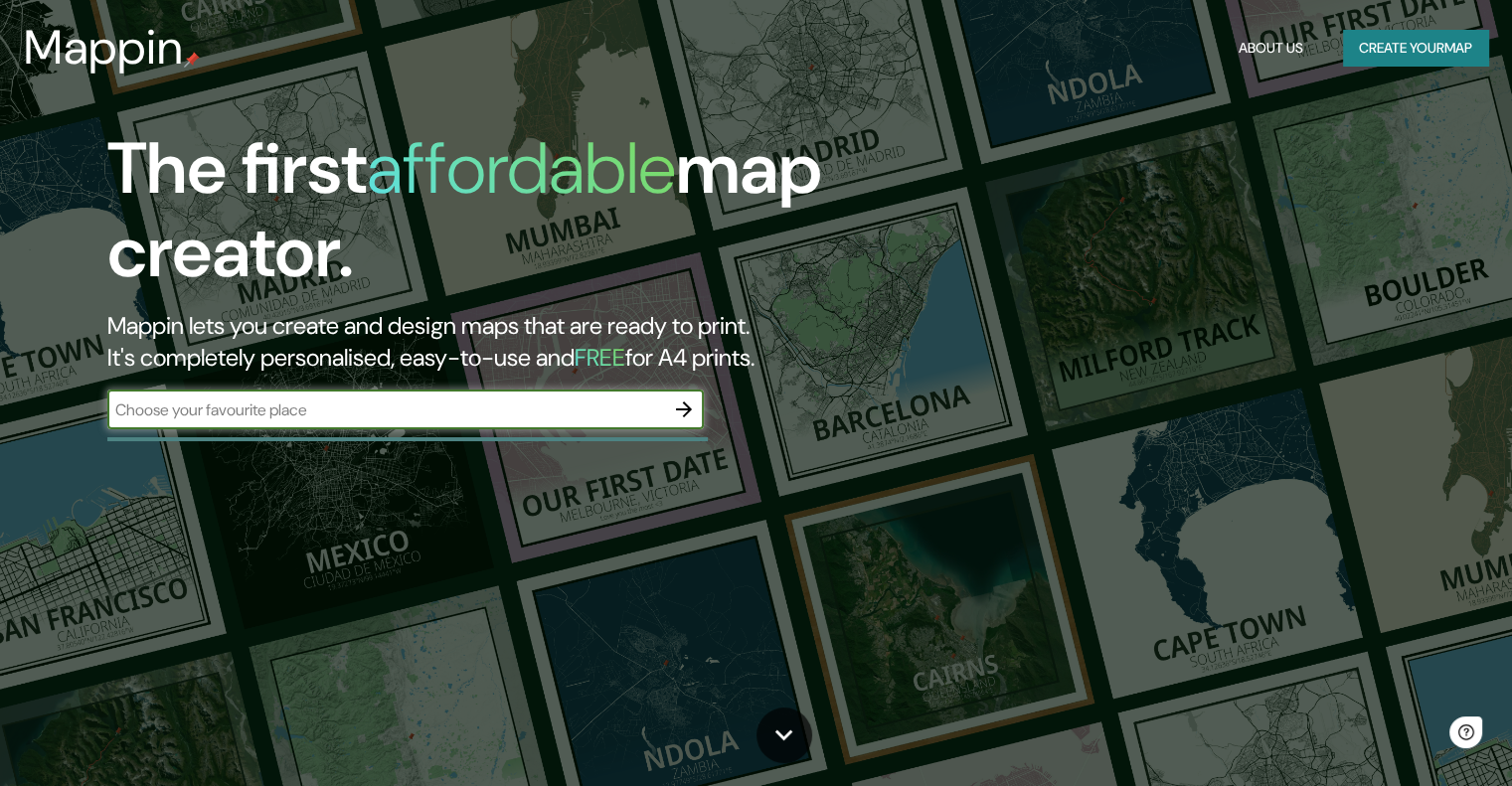click at bounding box center [386, 409] 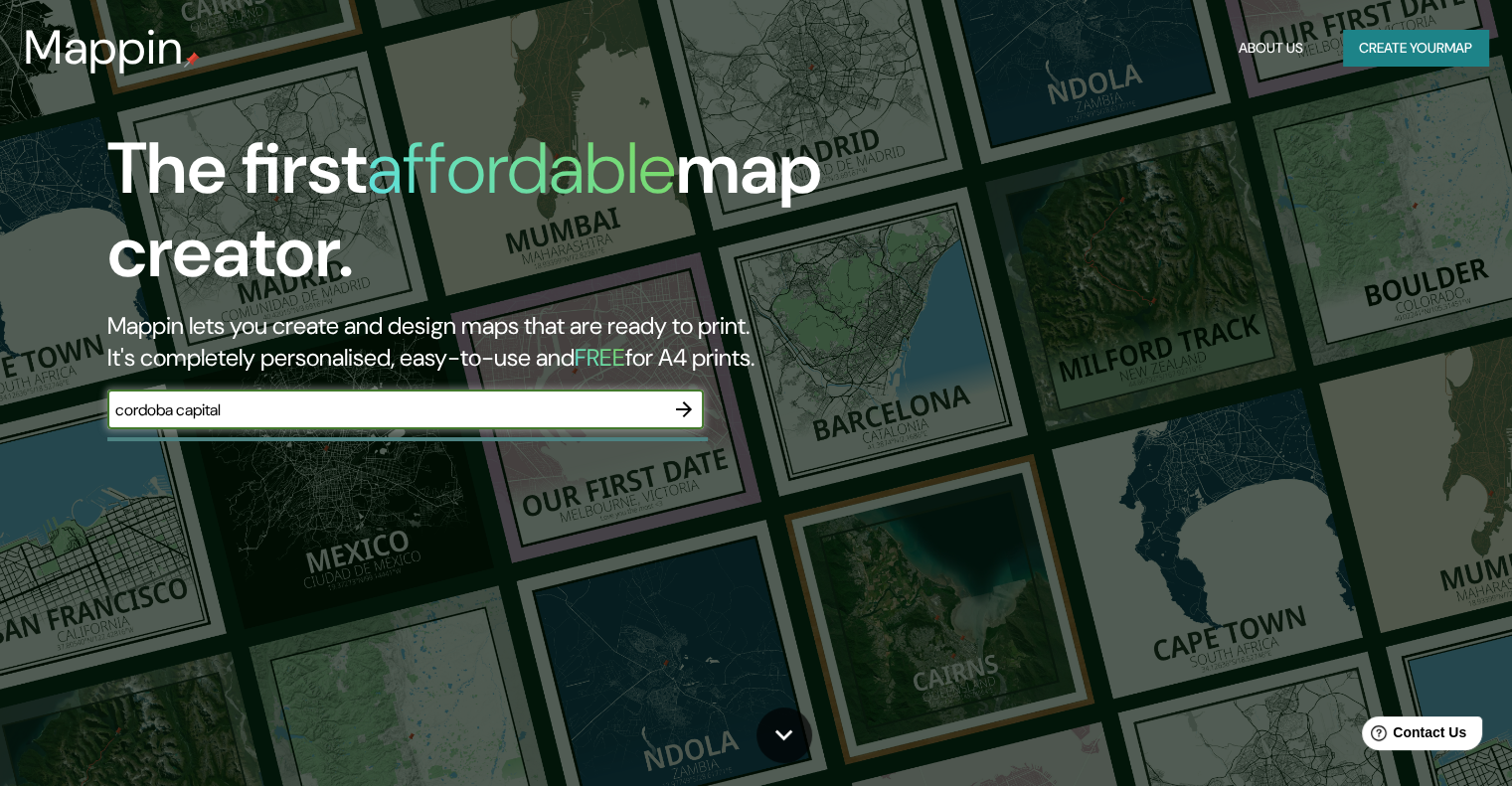 type on "cordoba capital" 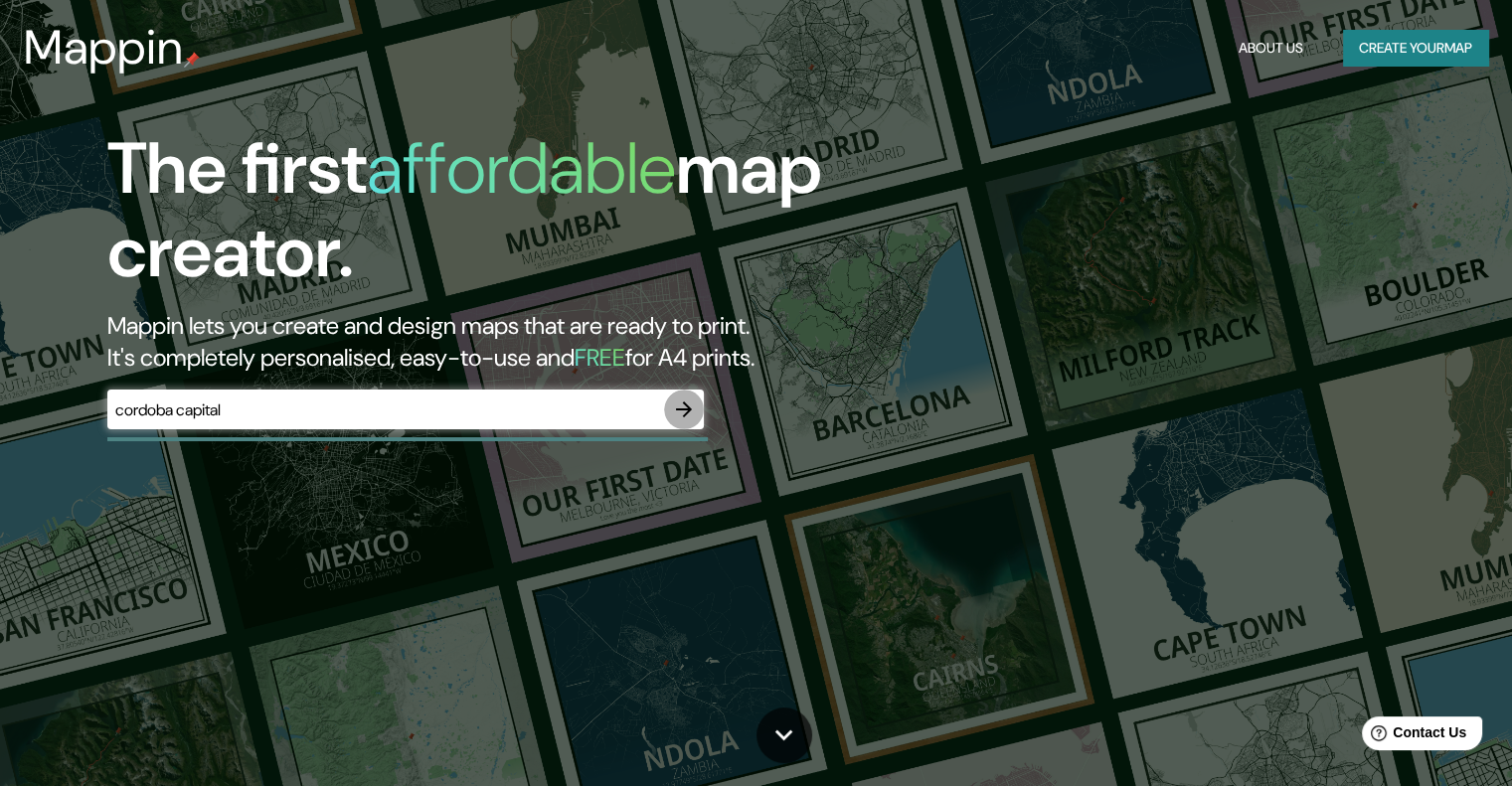 click 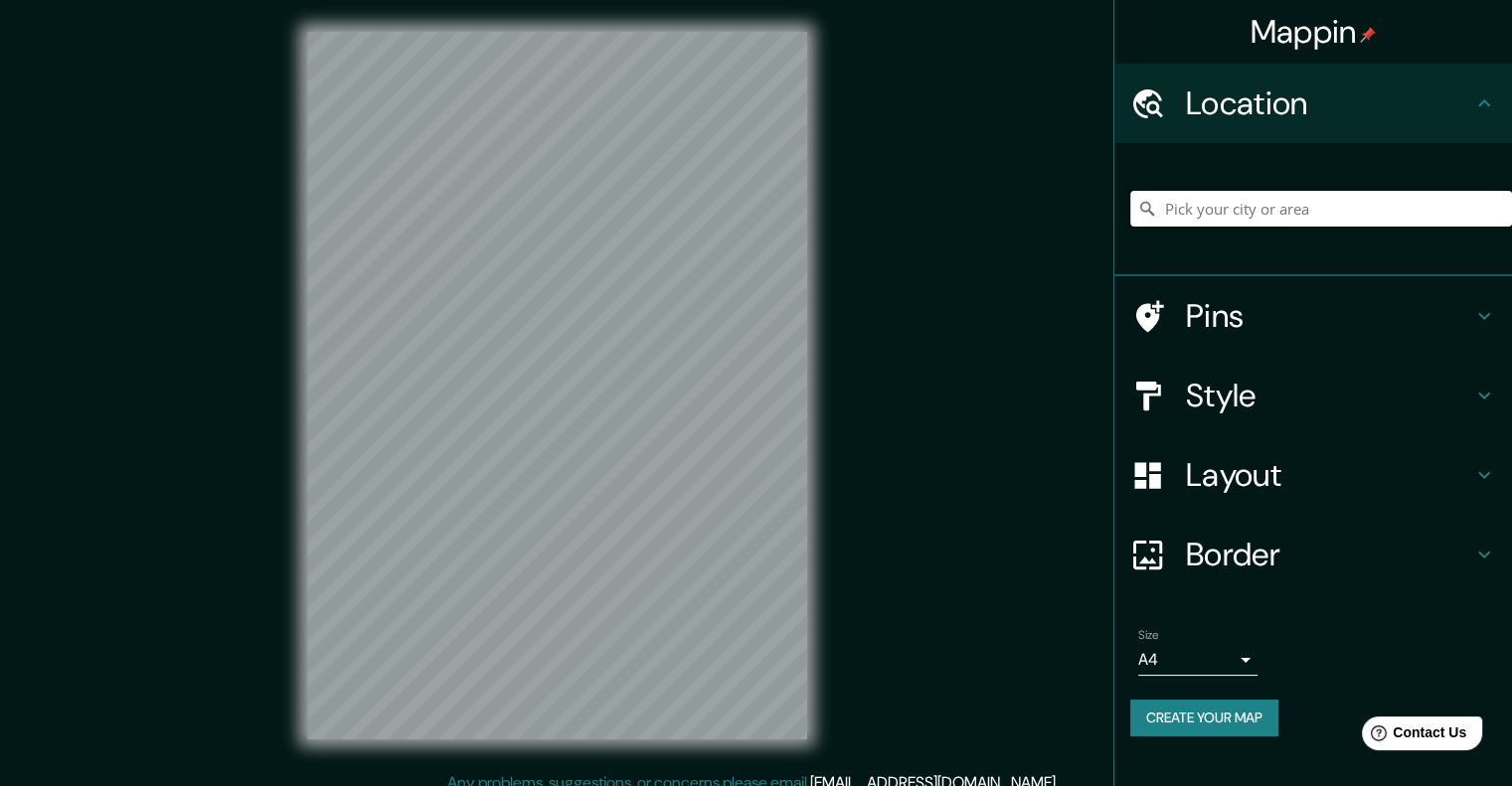 click at bounding box center (1321, 209) 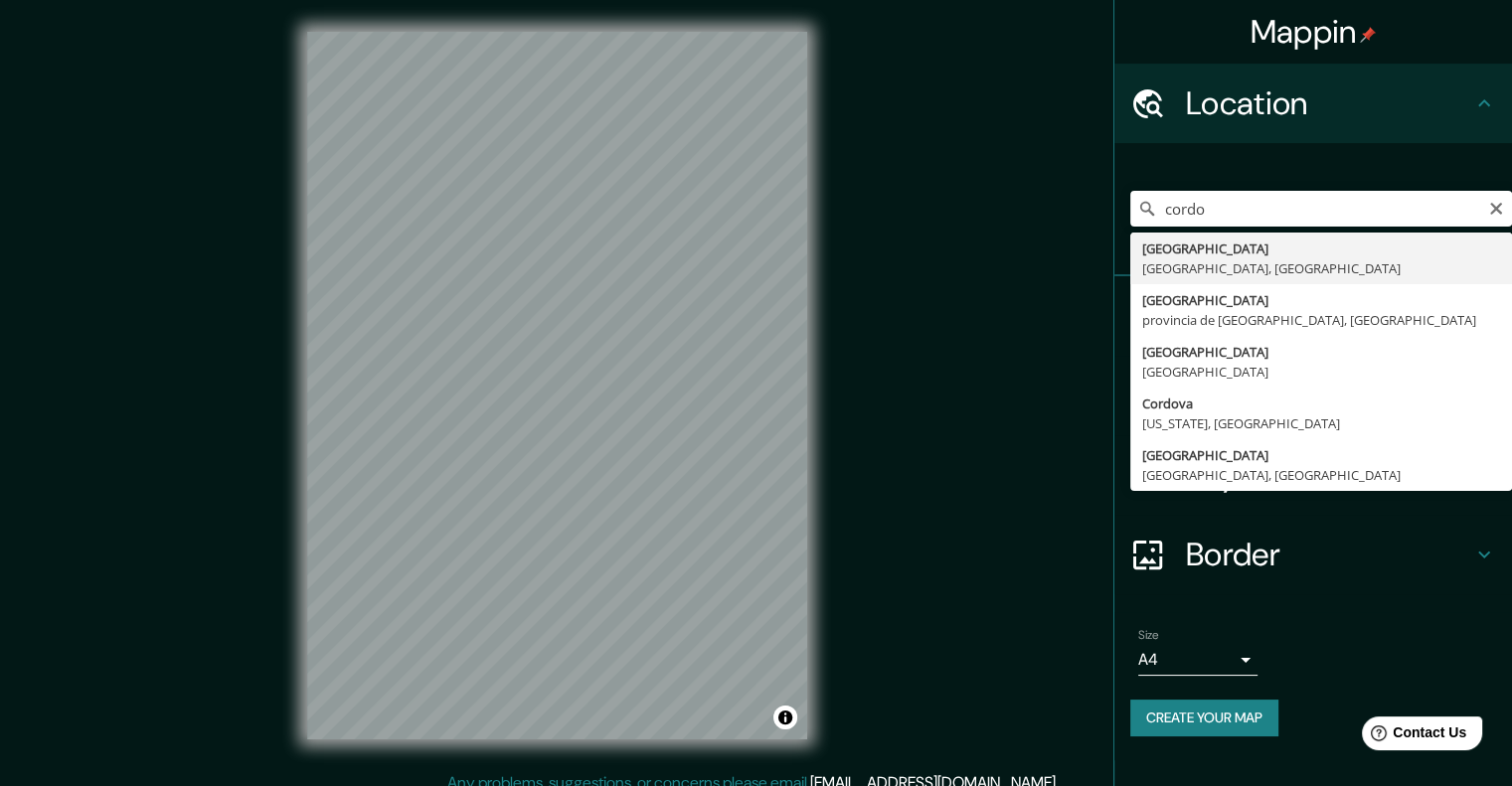 type on "[GEOGRAPHIC_DATA], [GEOGRAPHIC_DATA], [GEOGRAPHIC_DATA]" 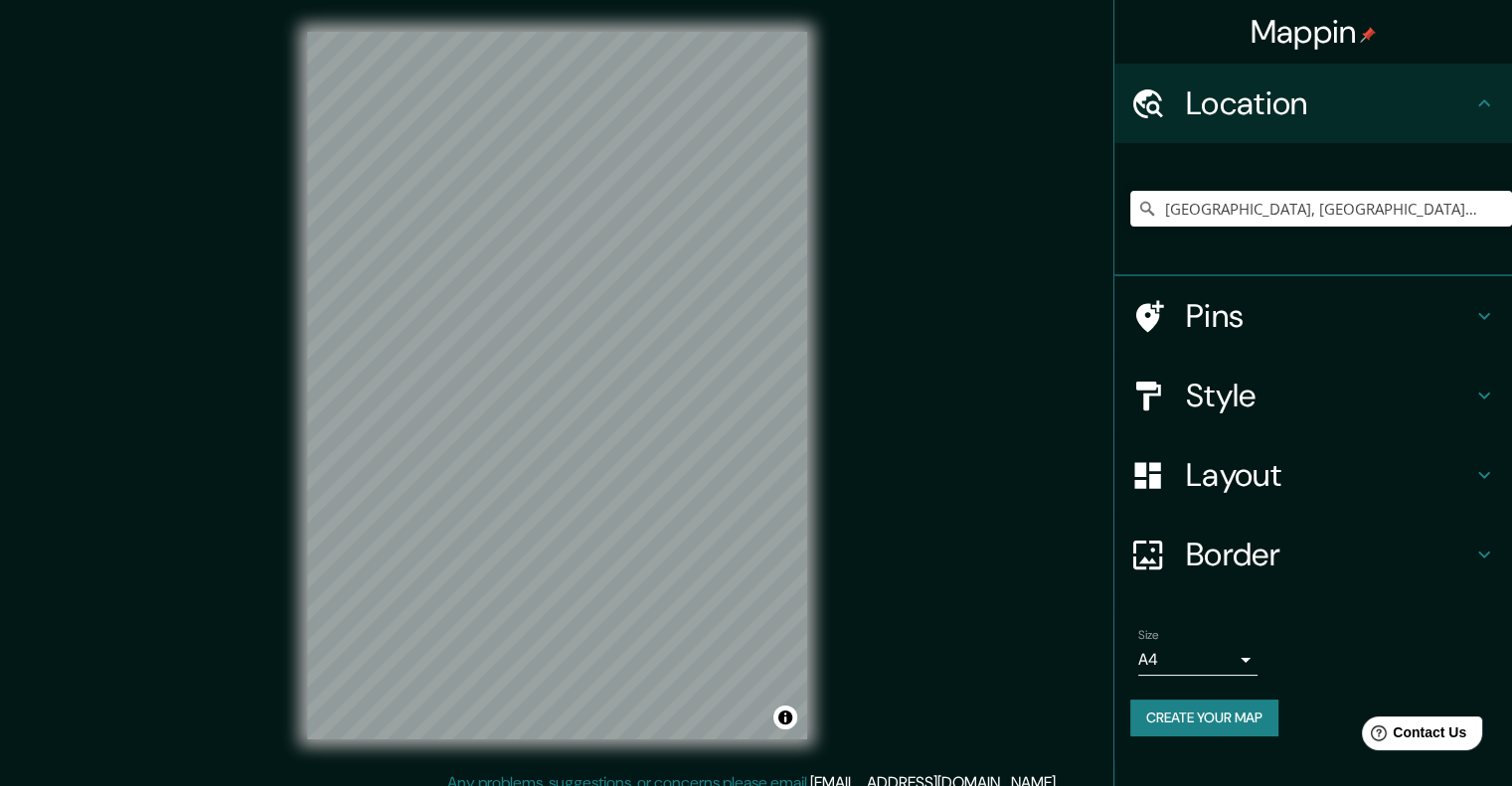click on "Pins" at bounding box center (1329, 316) 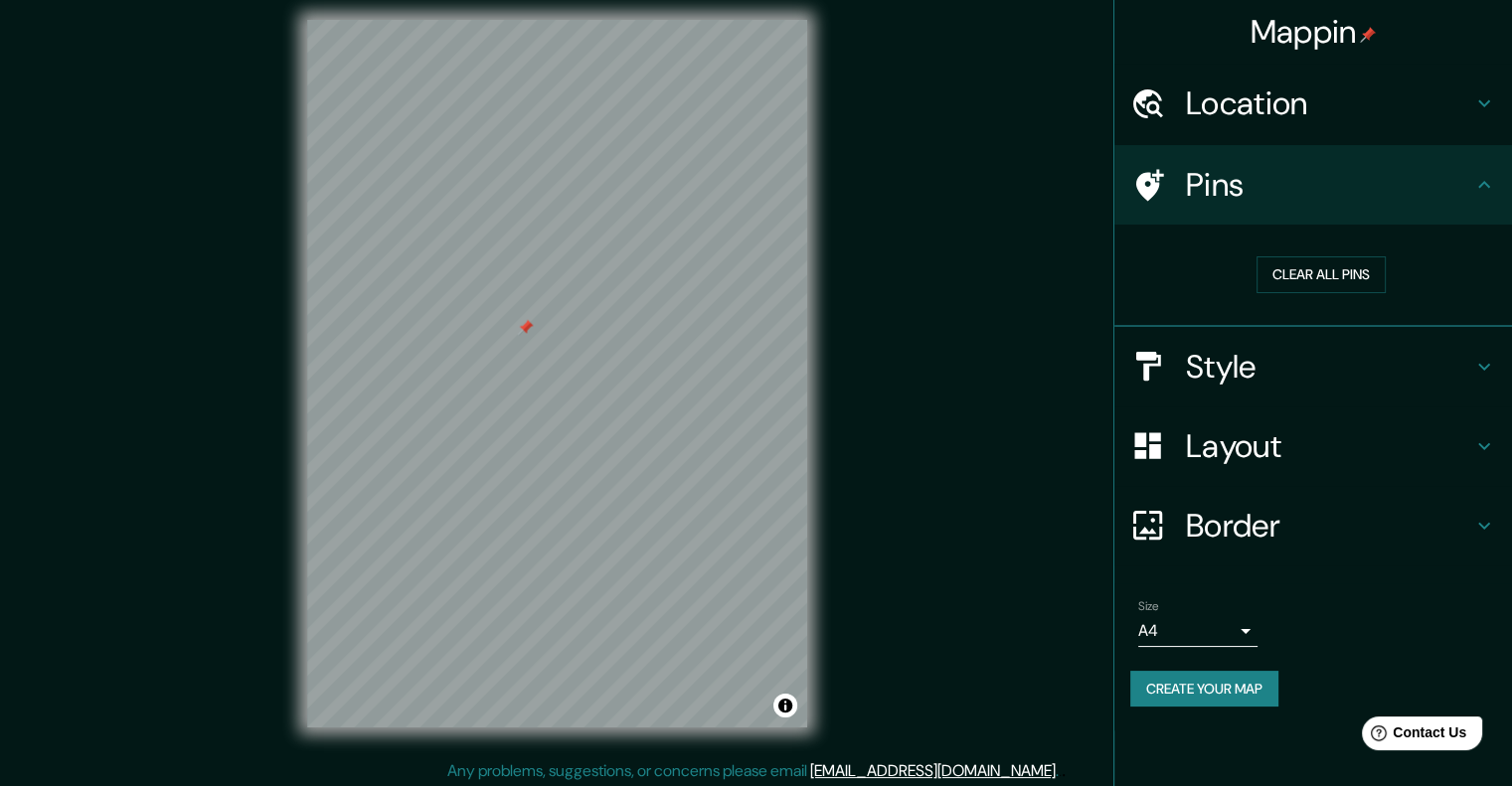 scroll, scrollTop: 16, scrollLeft: 0, axis: vertical 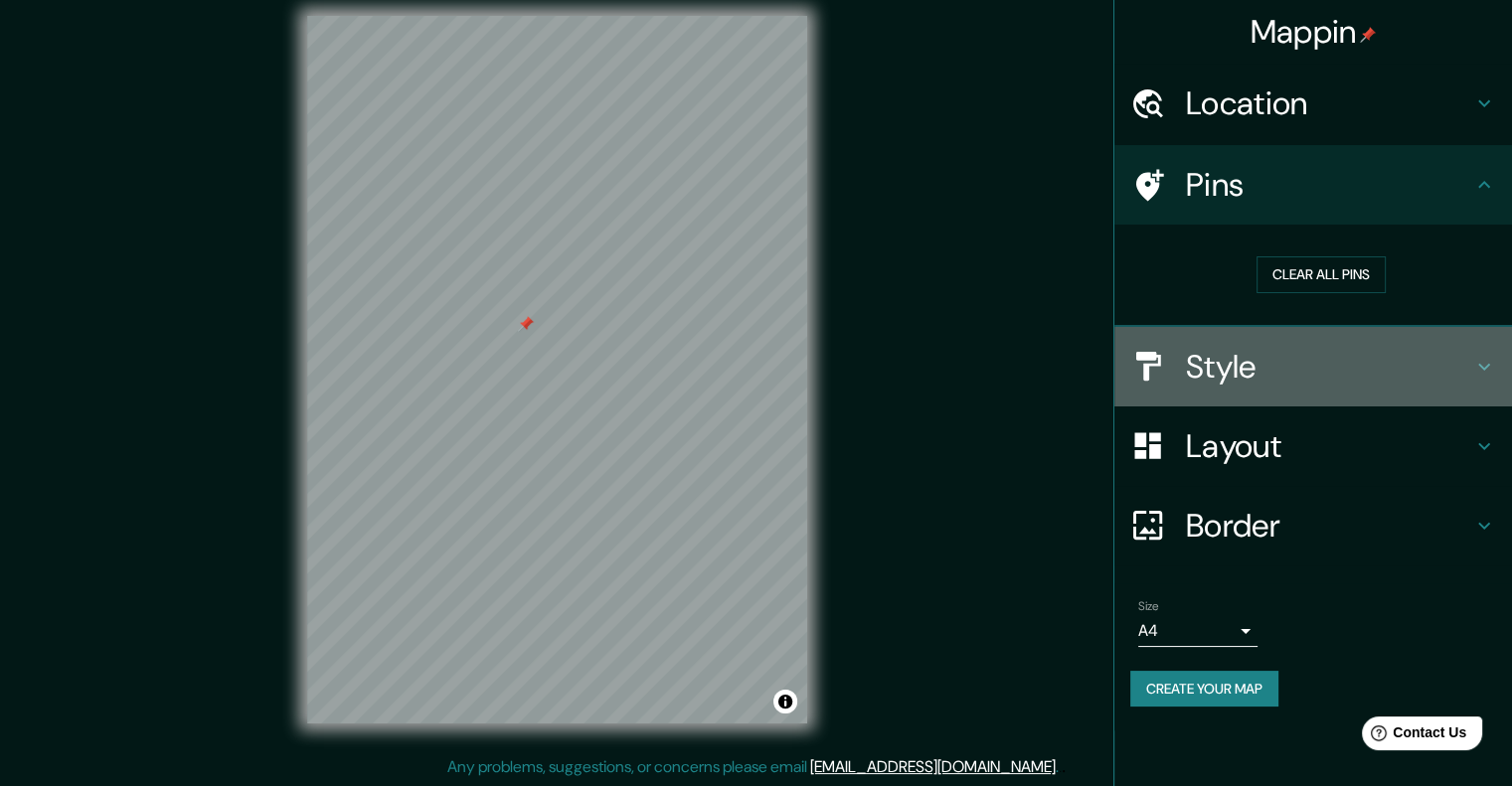click on "Style" at bounding box center (1329, 367) 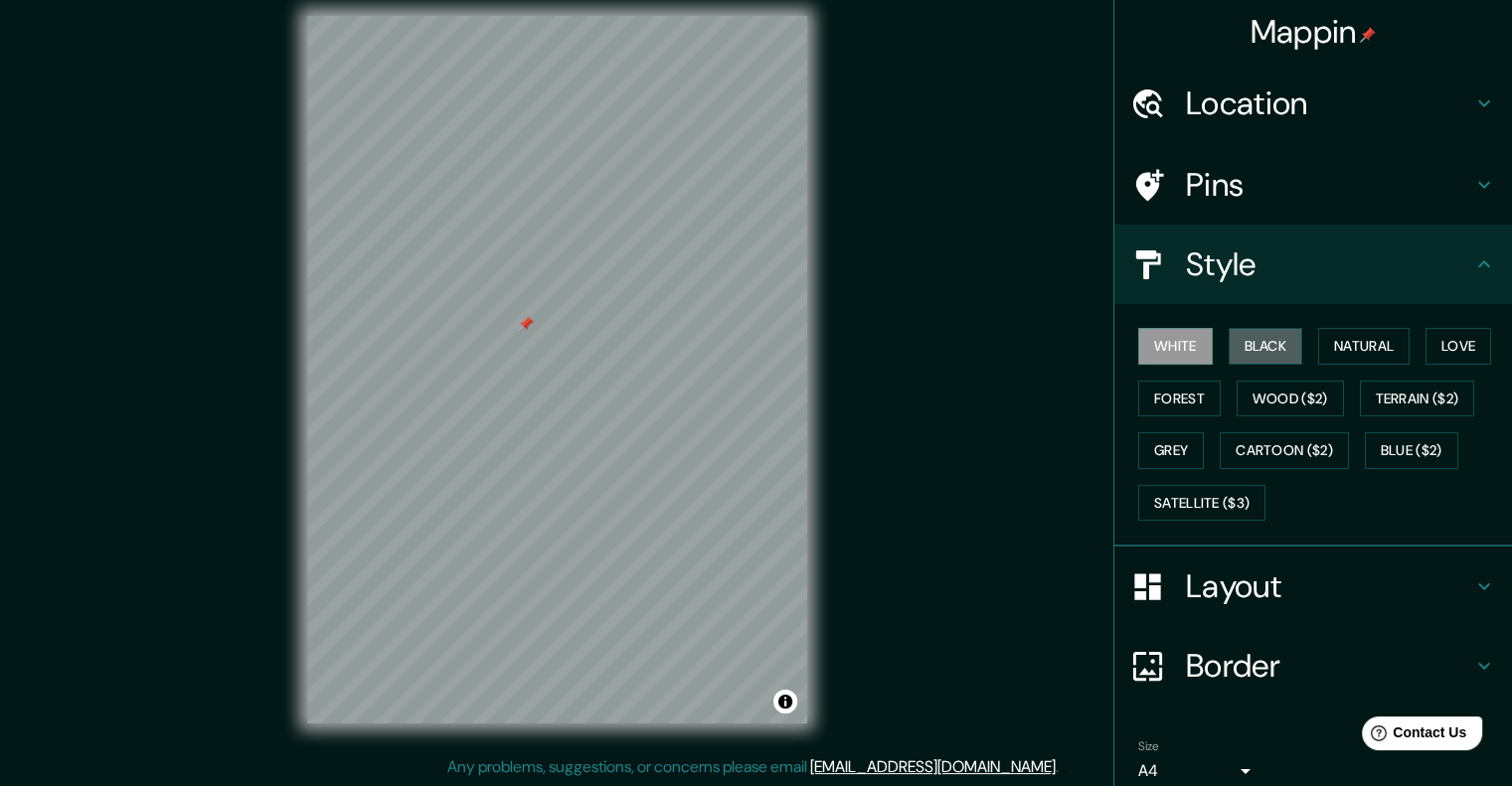 drag, startPoint x: 1245, startPoint y: 345, endPoint x: 1293, endPoint y: 347, distance: 48.0416 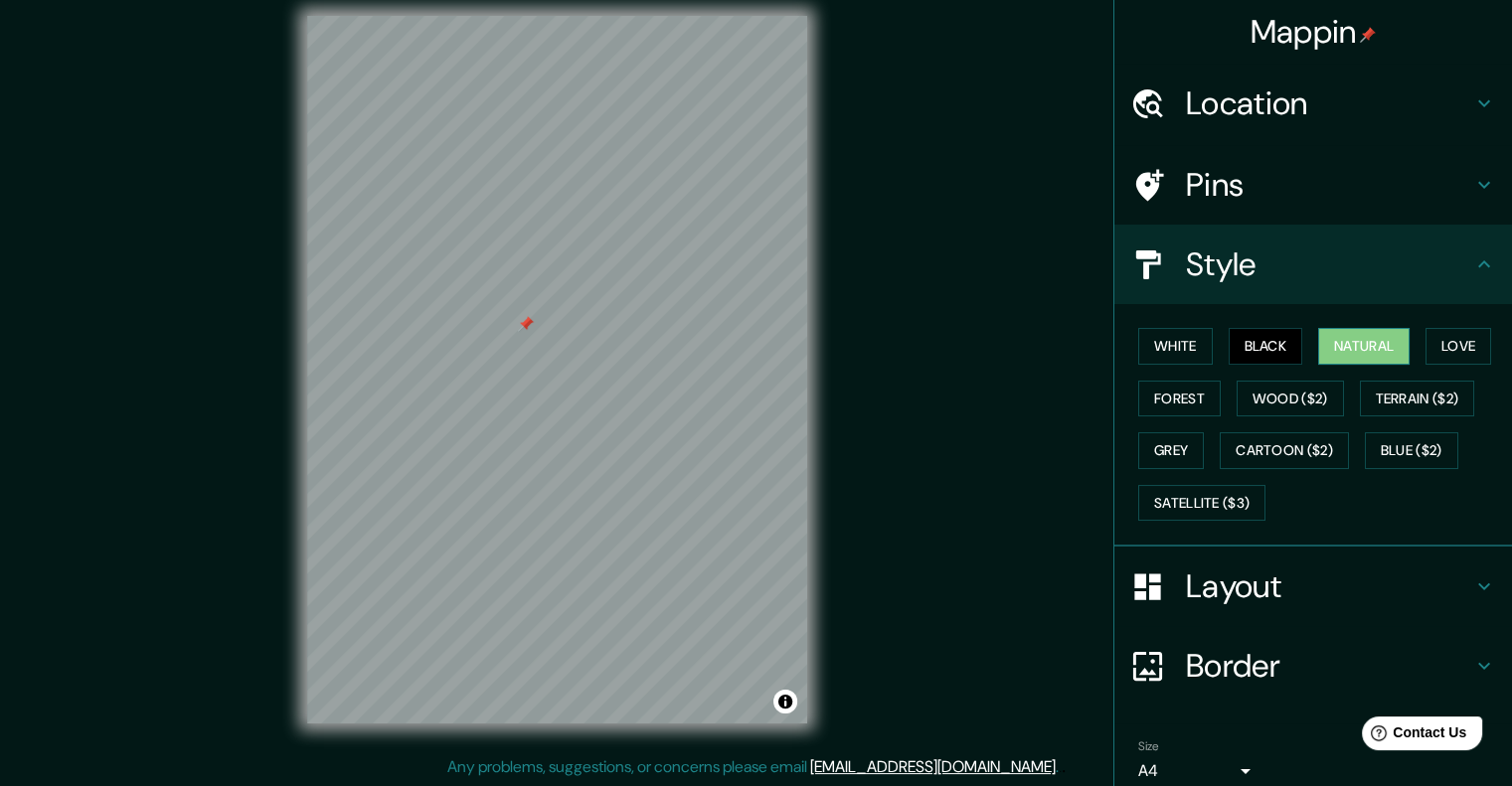 click on "Natural" at bounding box center (1364, 346) 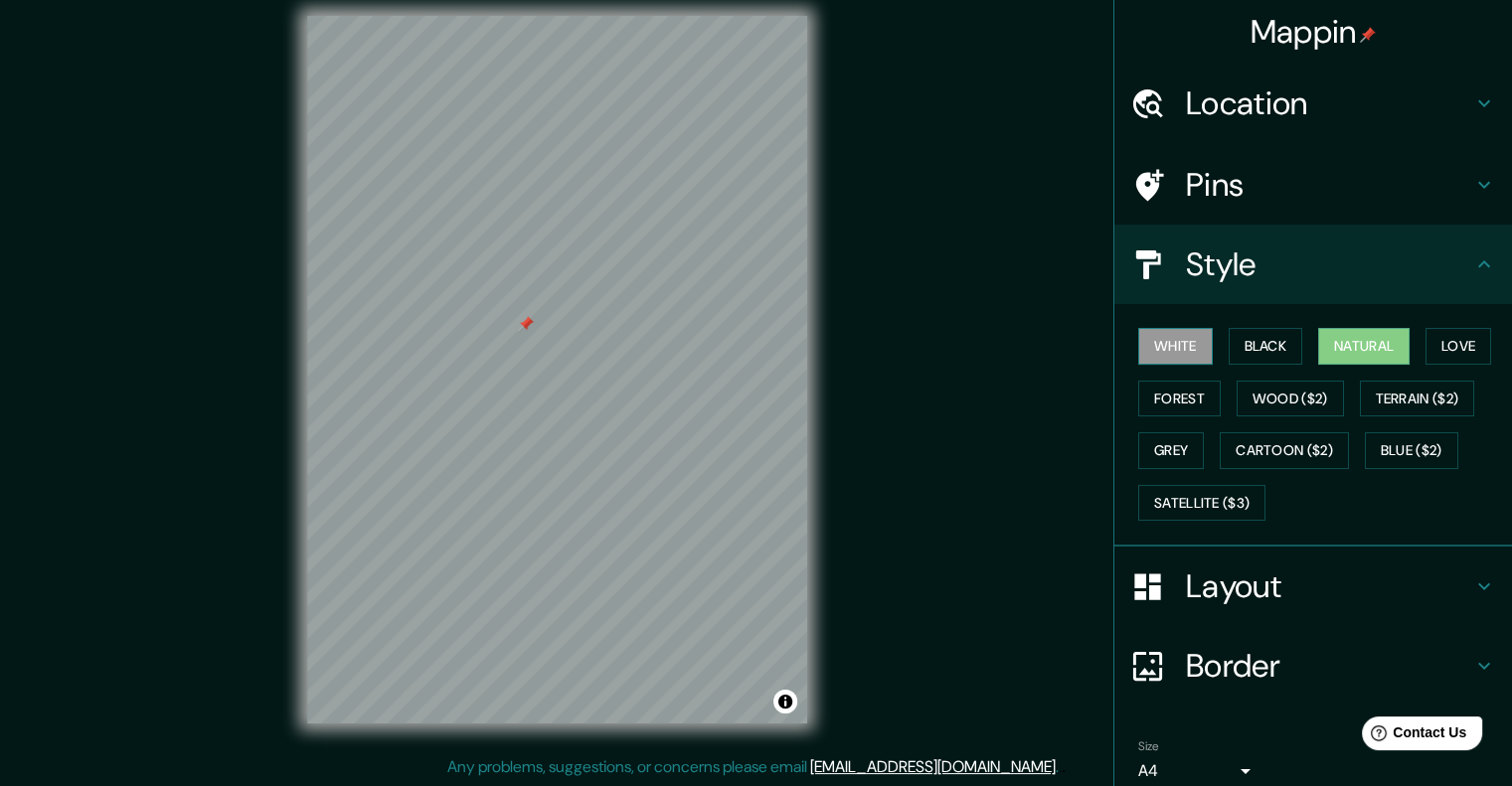 click on "White" at bounding box center (1175, 346) 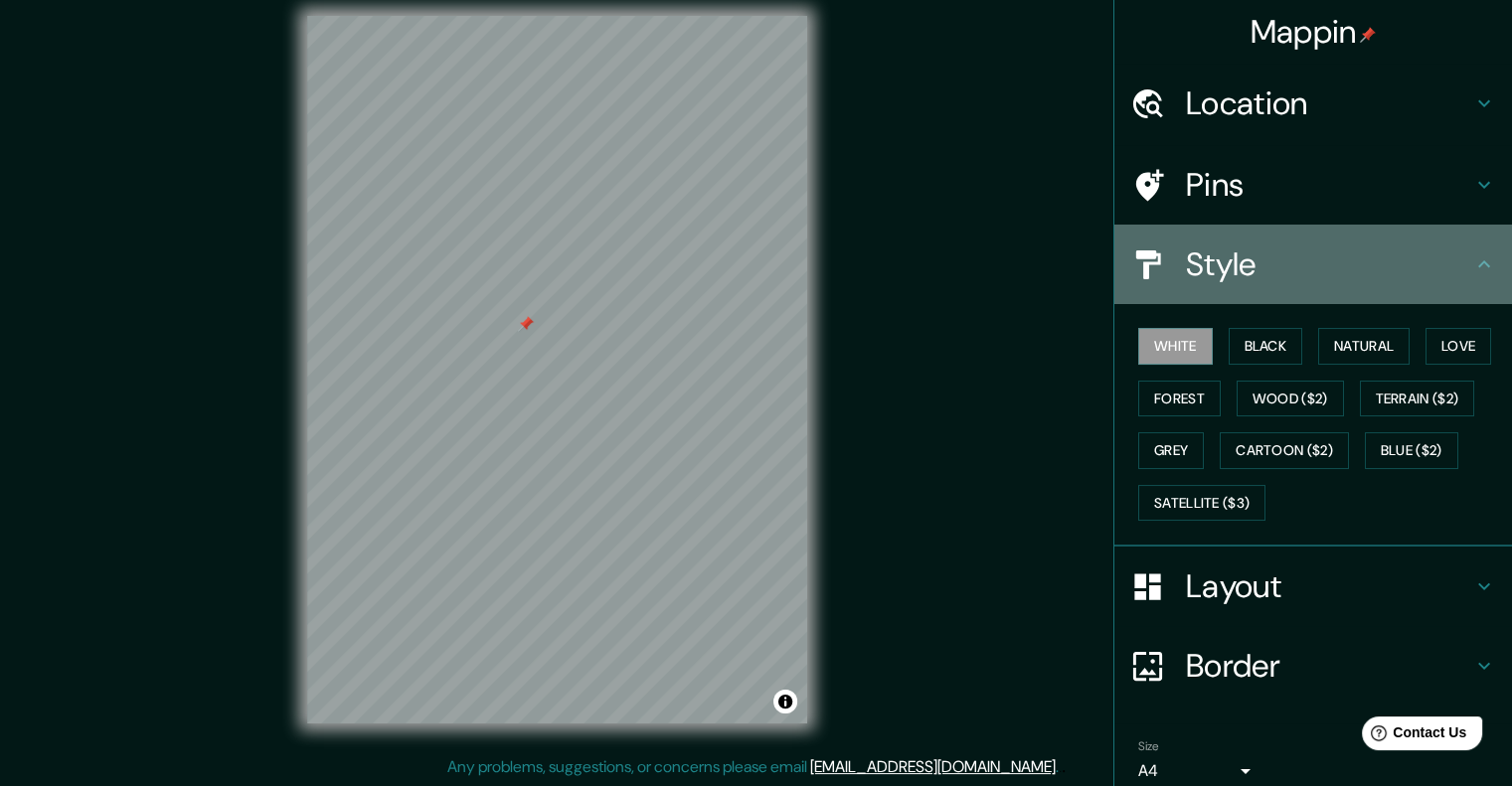click on "Style" at bounding box center (1329, 264) 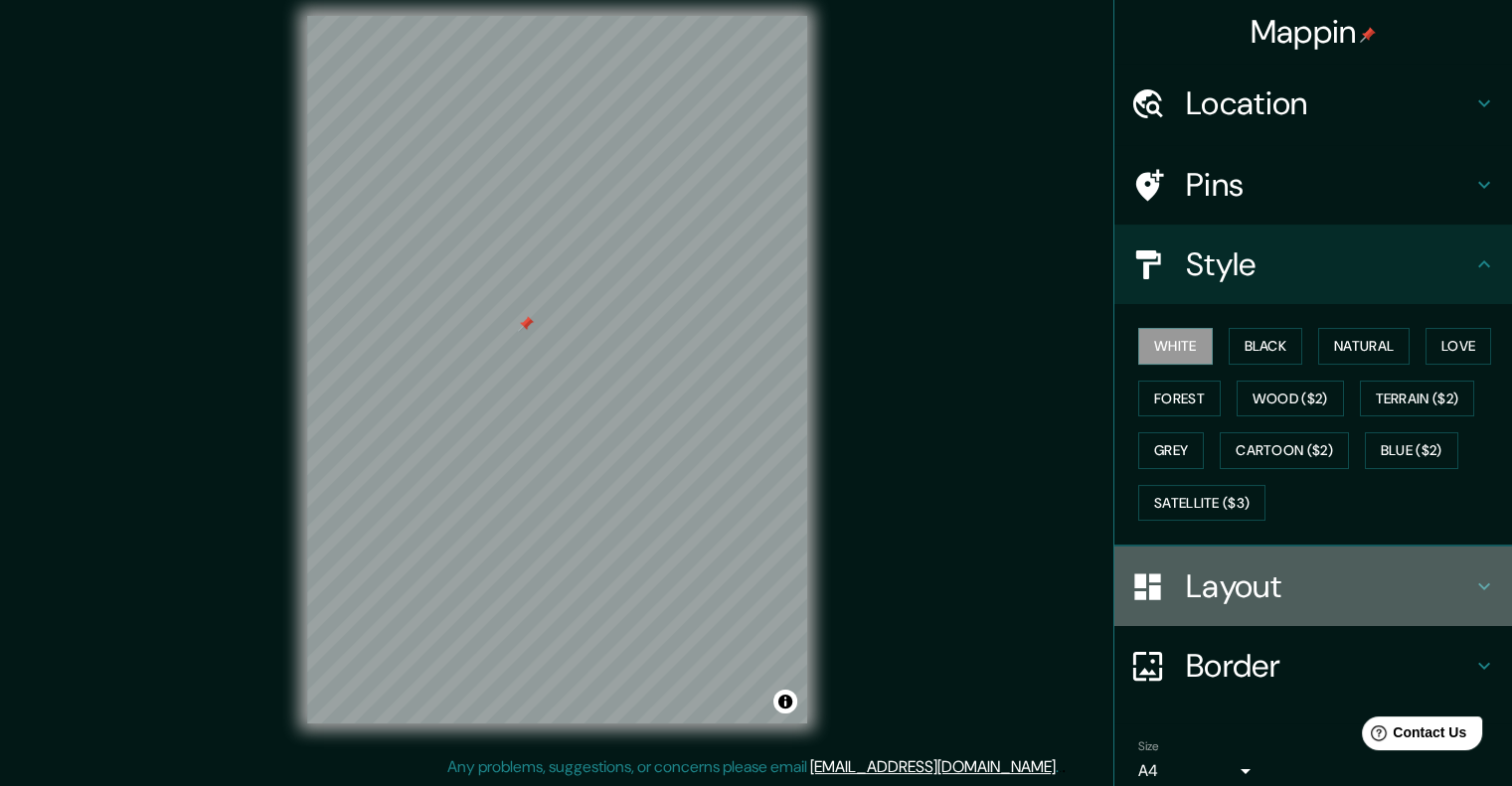 click on "Layout" at bounding box center (1329, 586) 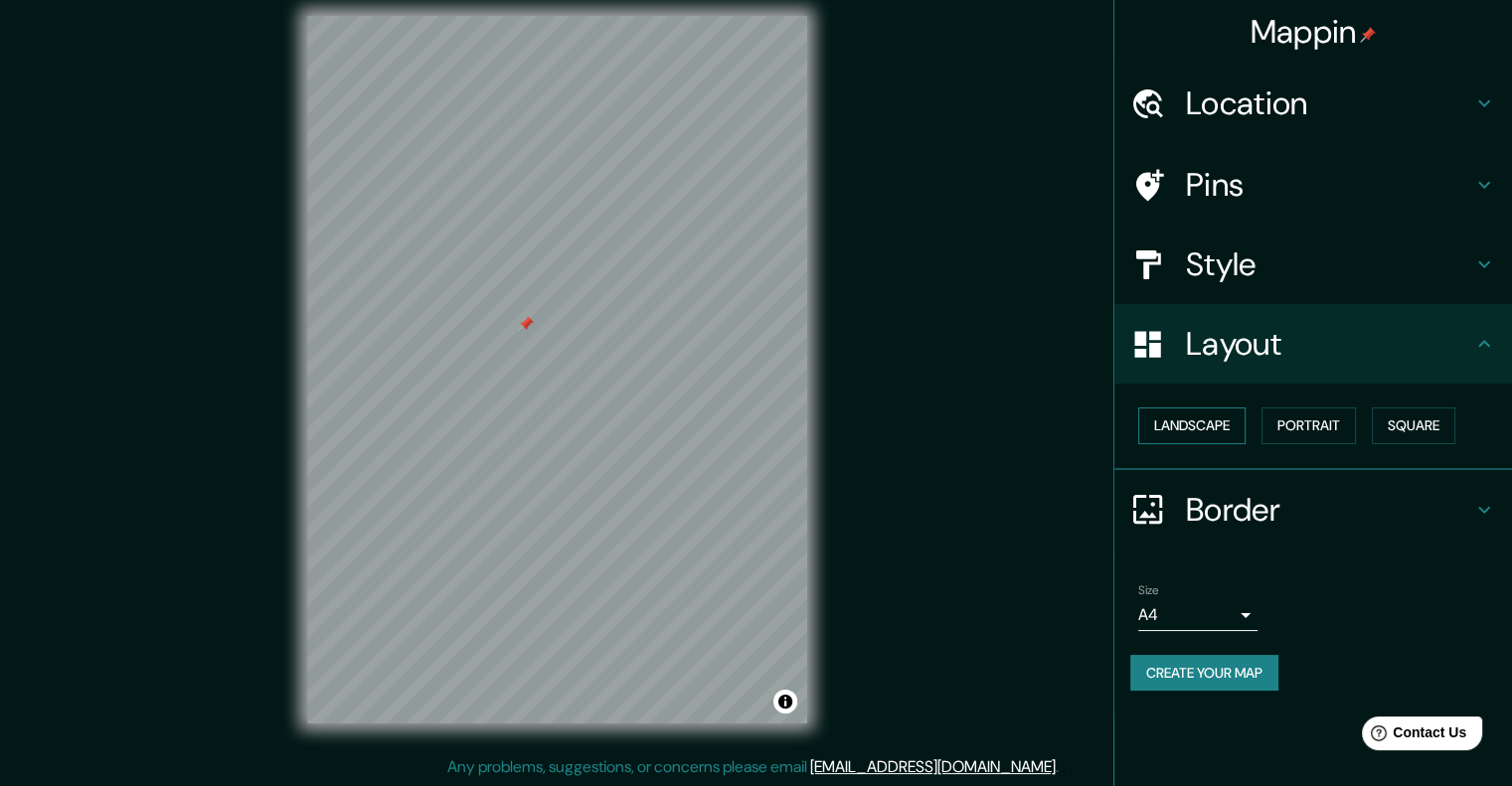 click on "Landscape" at bounding box center (1192, 425) 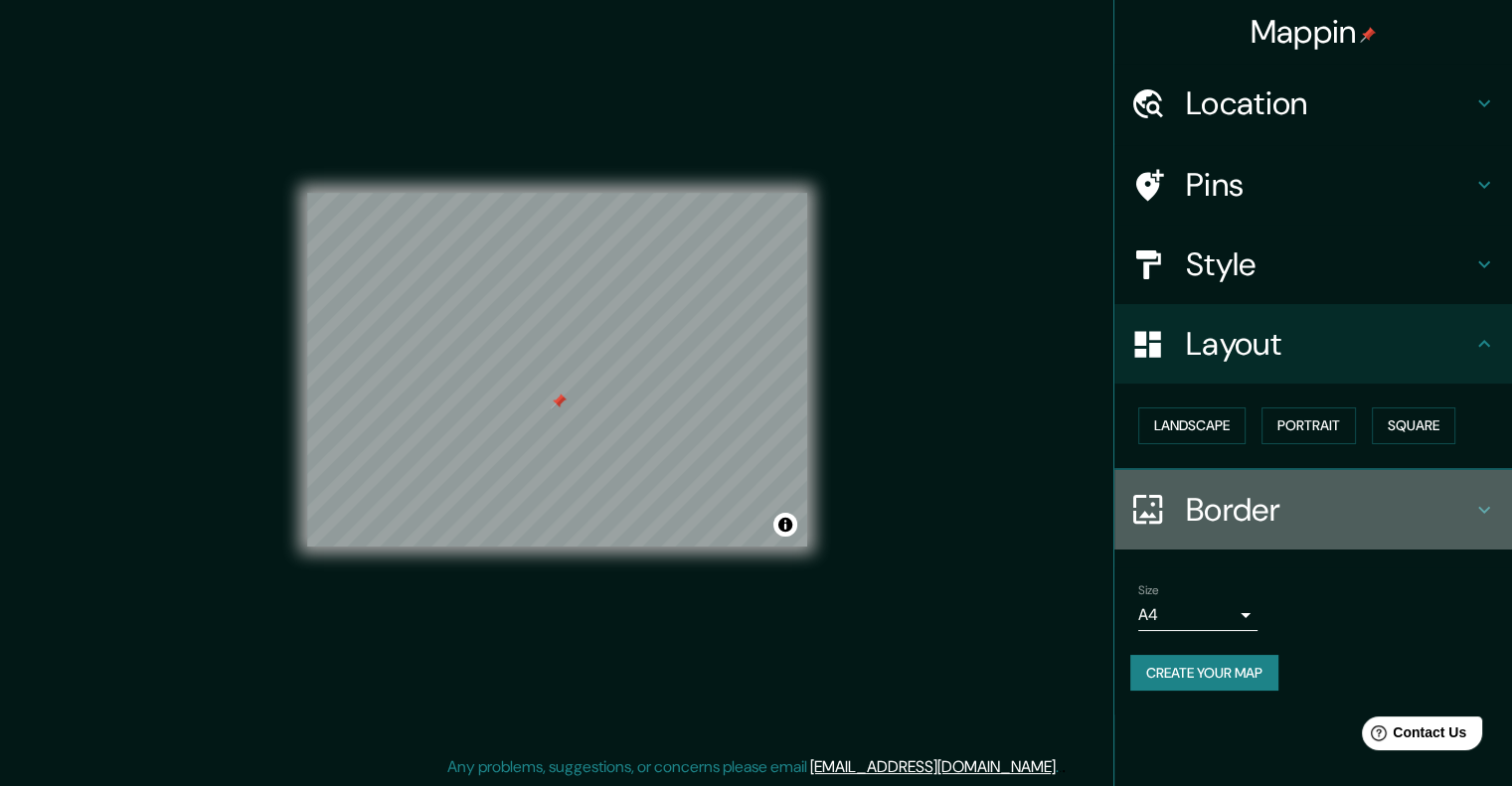 click on "Border" at bounding box center (1329, 510) 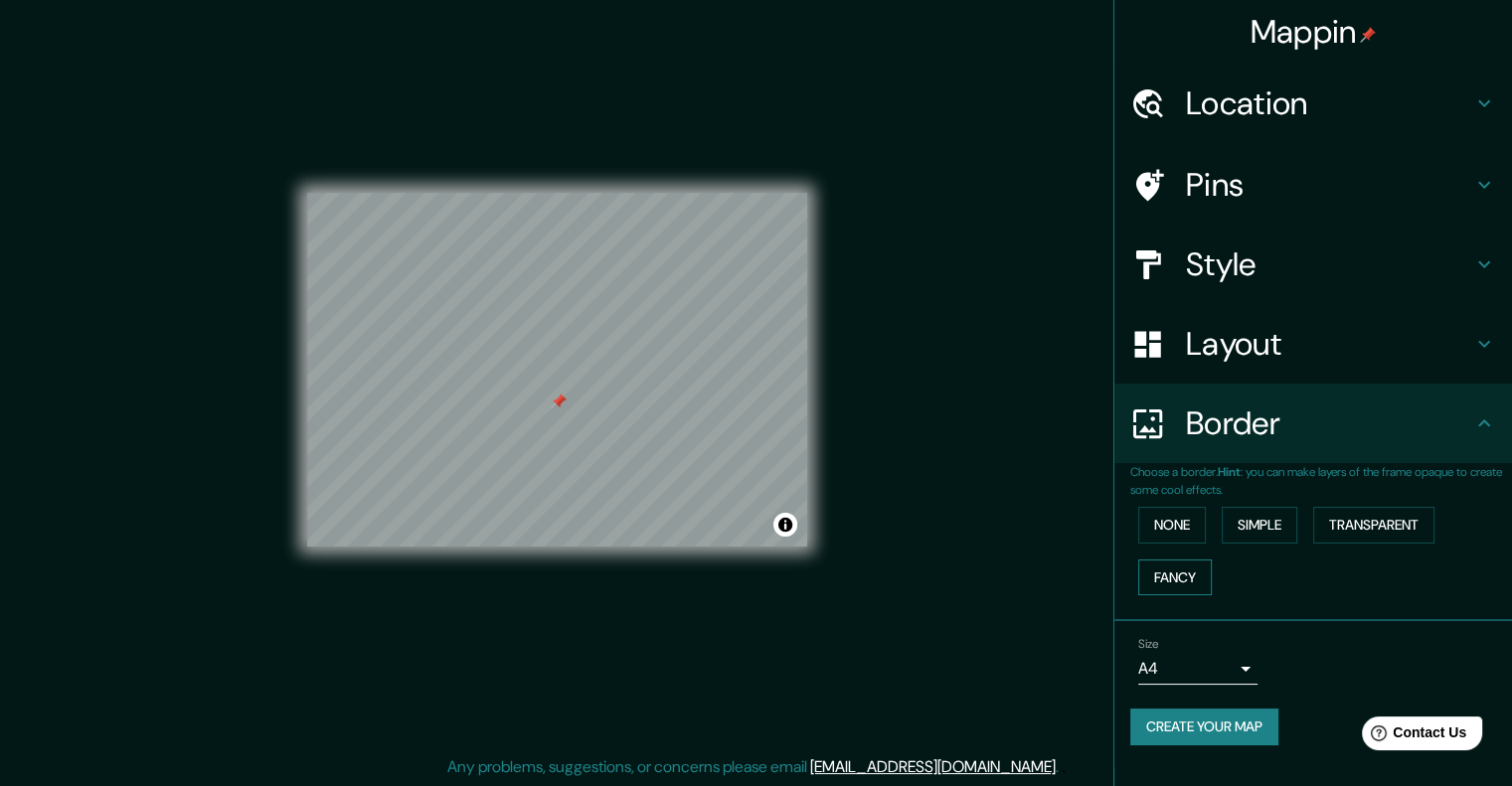 click on "Fancy" at bounding box center (1175, 577) 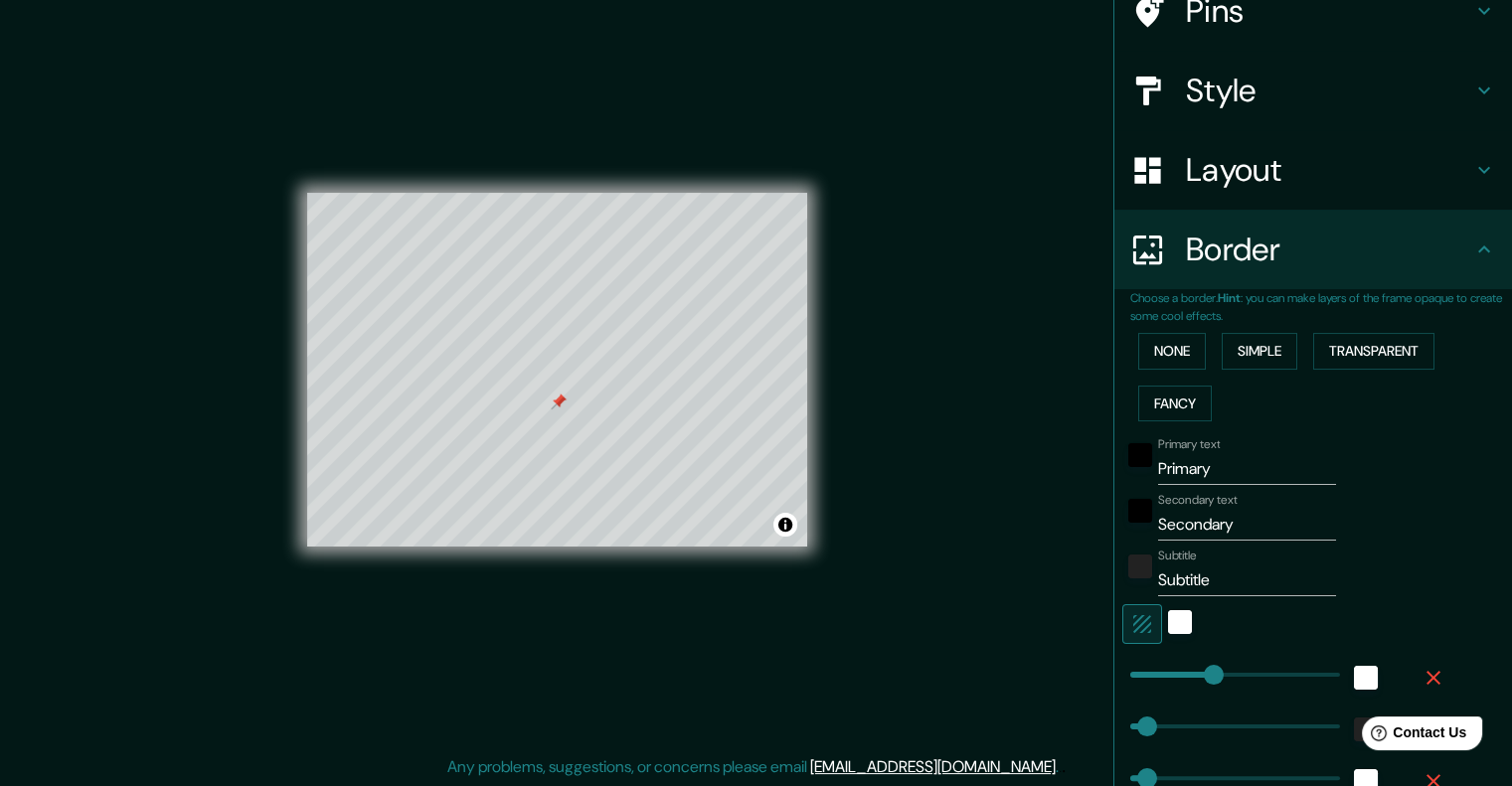 scroll, scrollTop: 397, scrollLeft: 0, axis: vertical 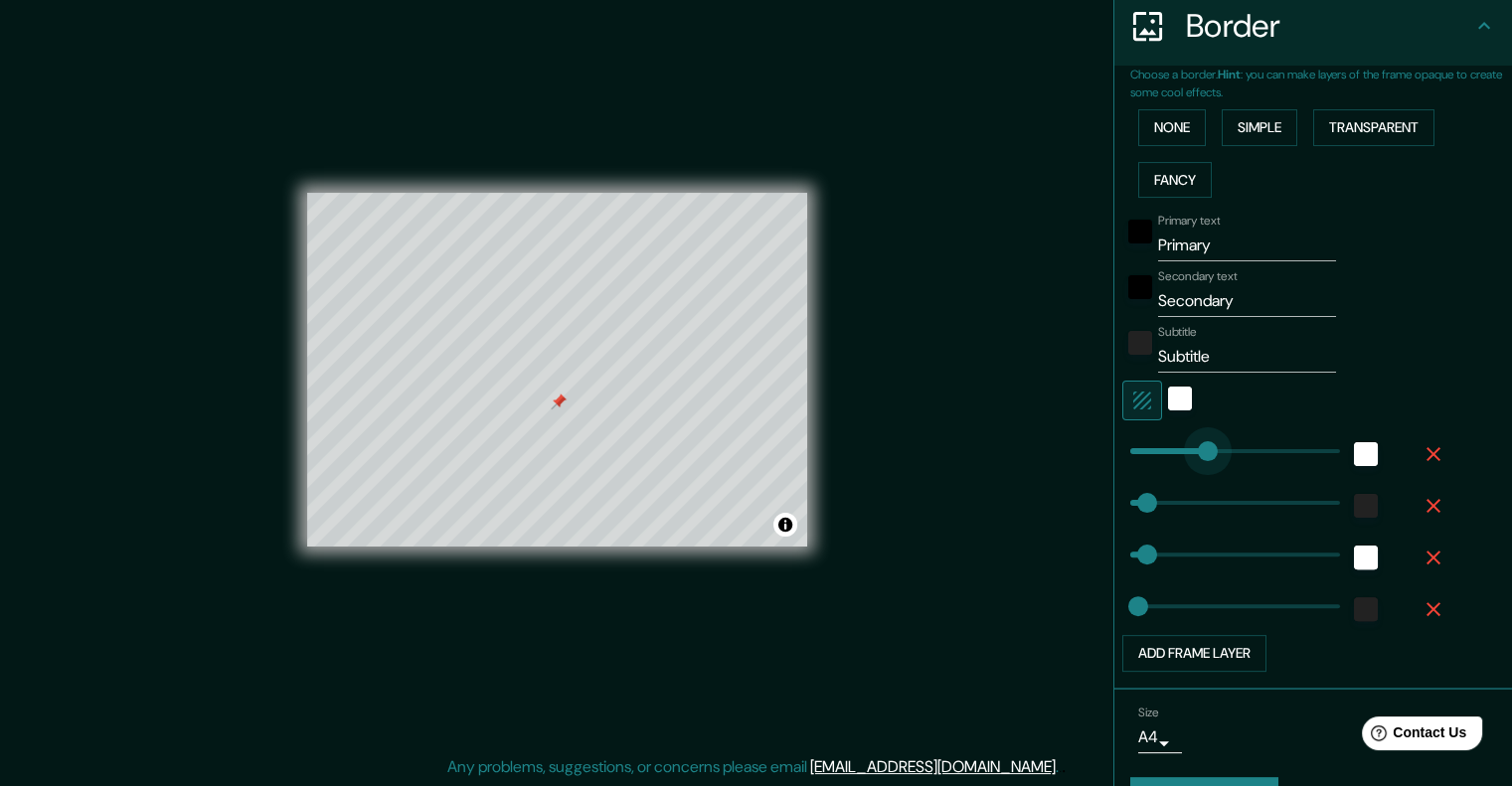 type on "187" 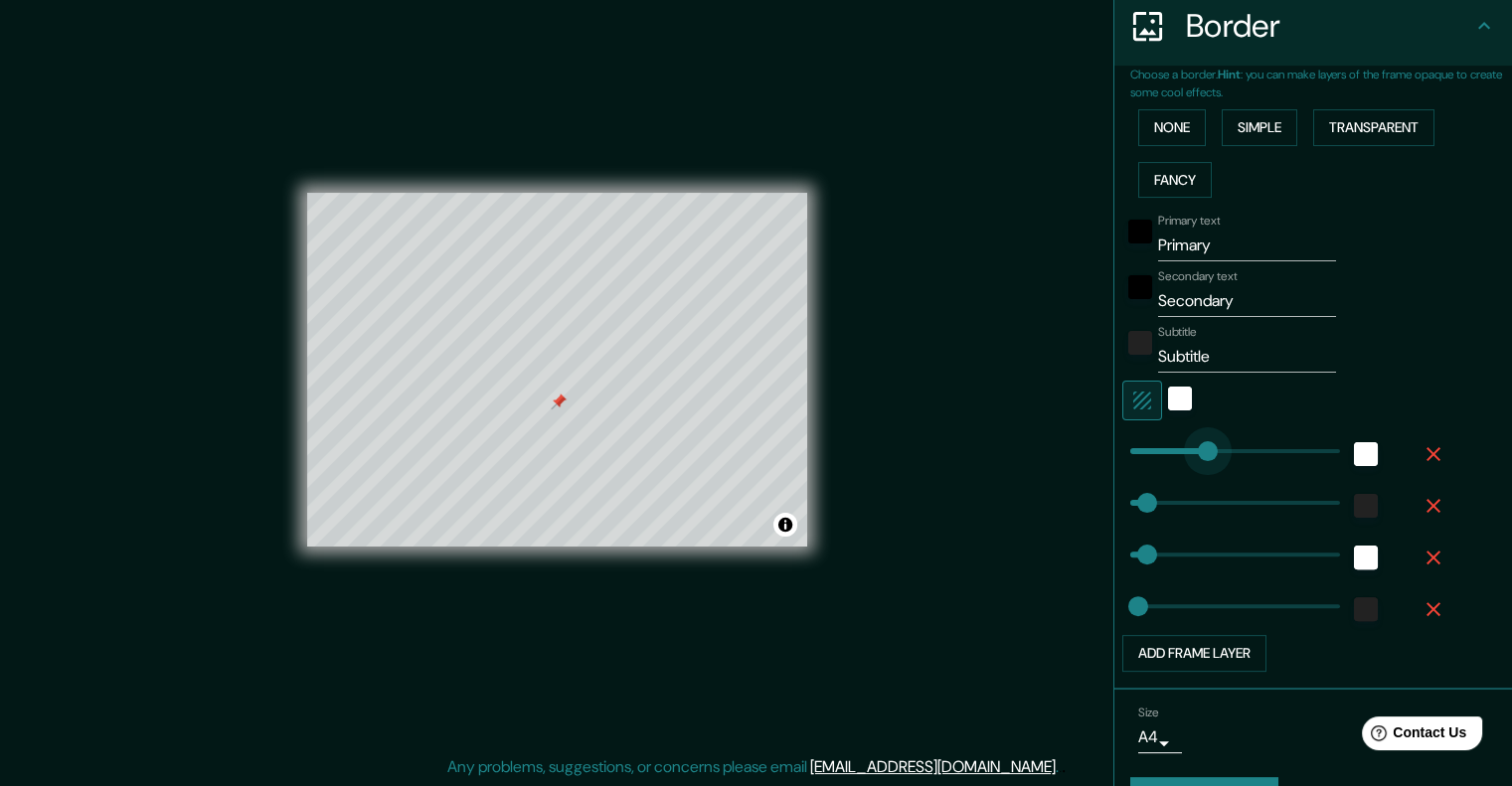 type on "20" 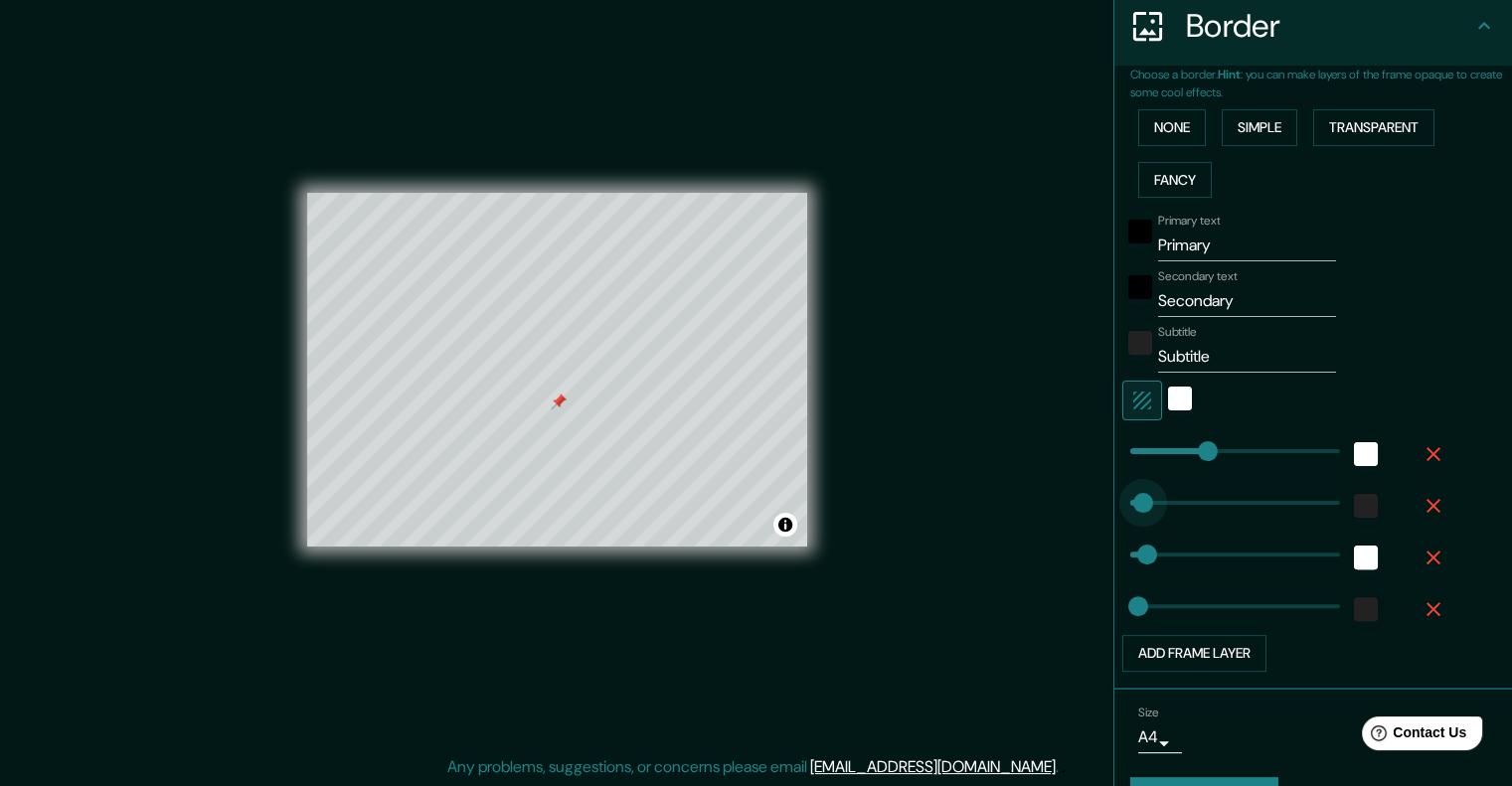 type on "0" 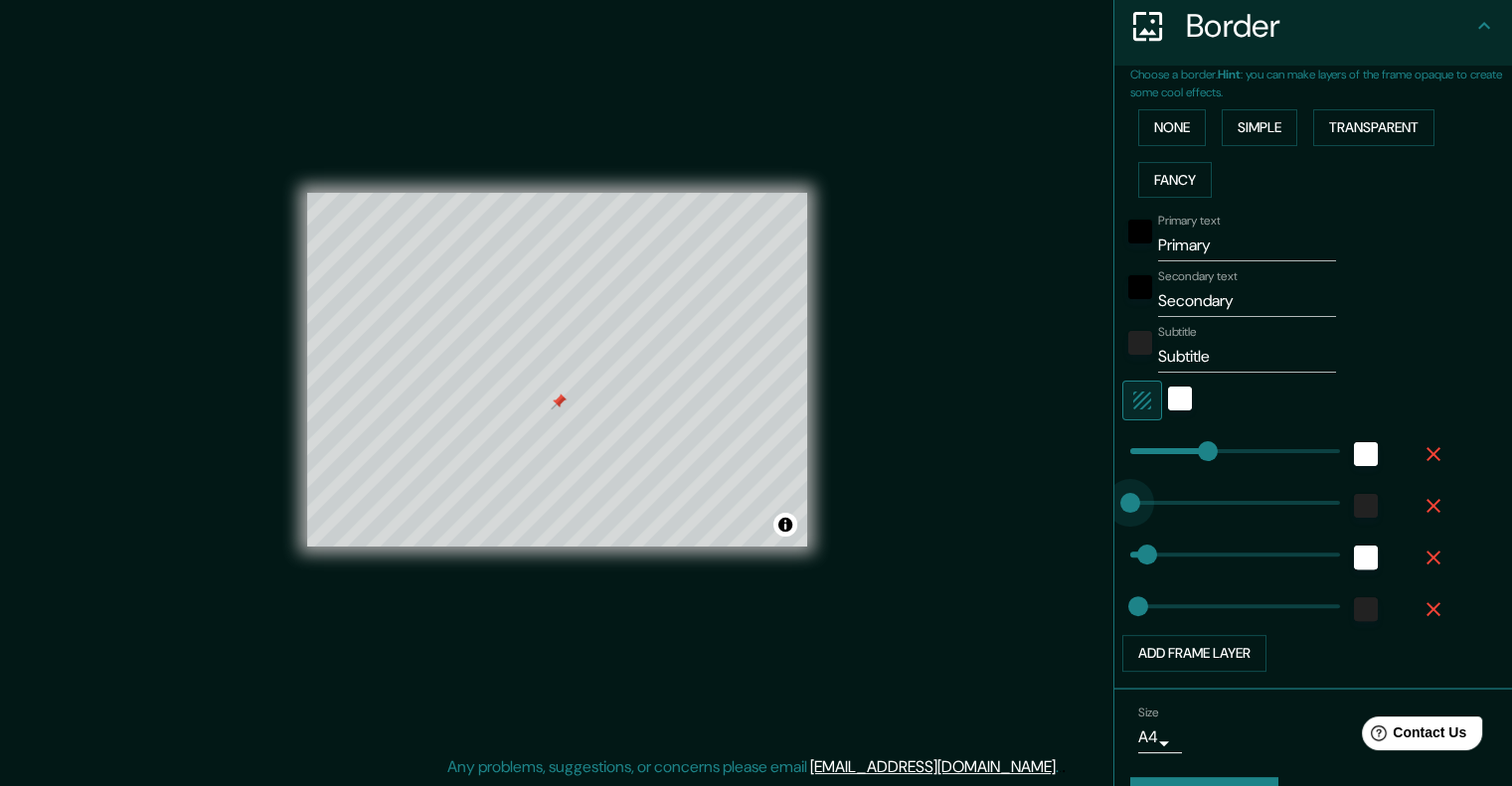 drag, startPoint x: 1139, startPoint y: 500, endPoint x: 1113, endPoint y: 508, distance: 27.202941 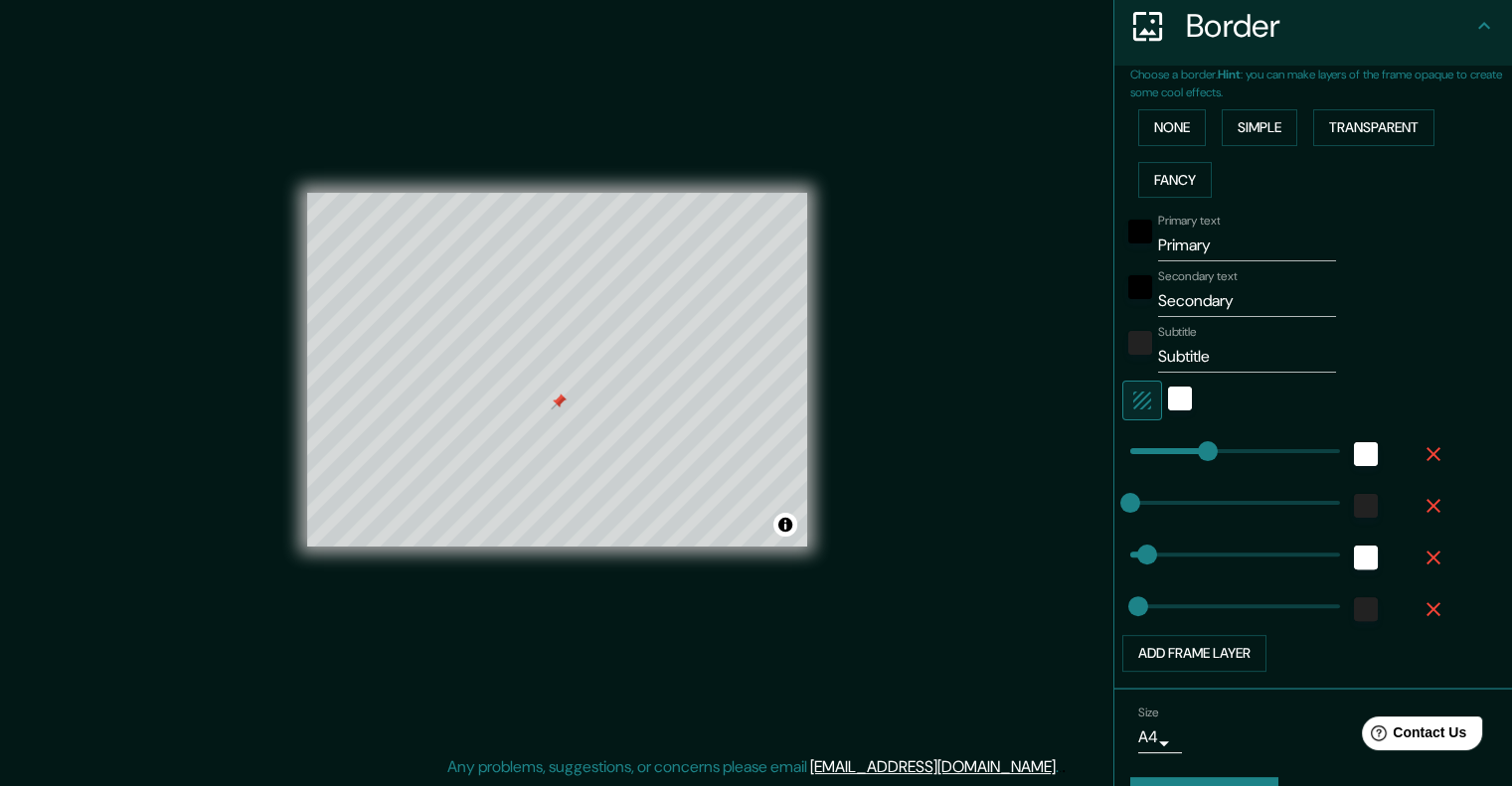 type on "0" 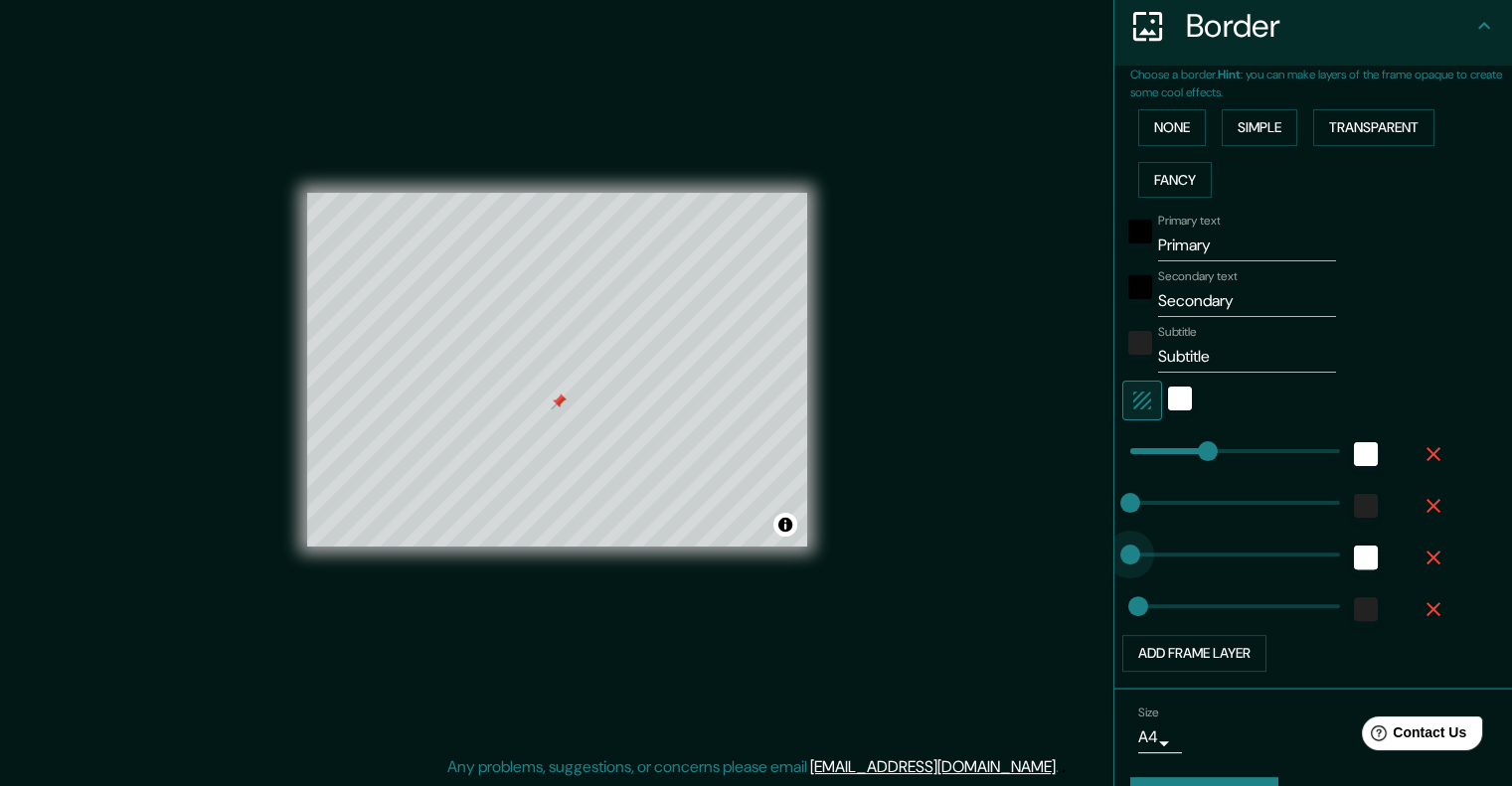 drag, startPoint x: 1123, startPoint y: 551, endPoint x: 1097, endPoint y: 557, distance: 26.683328 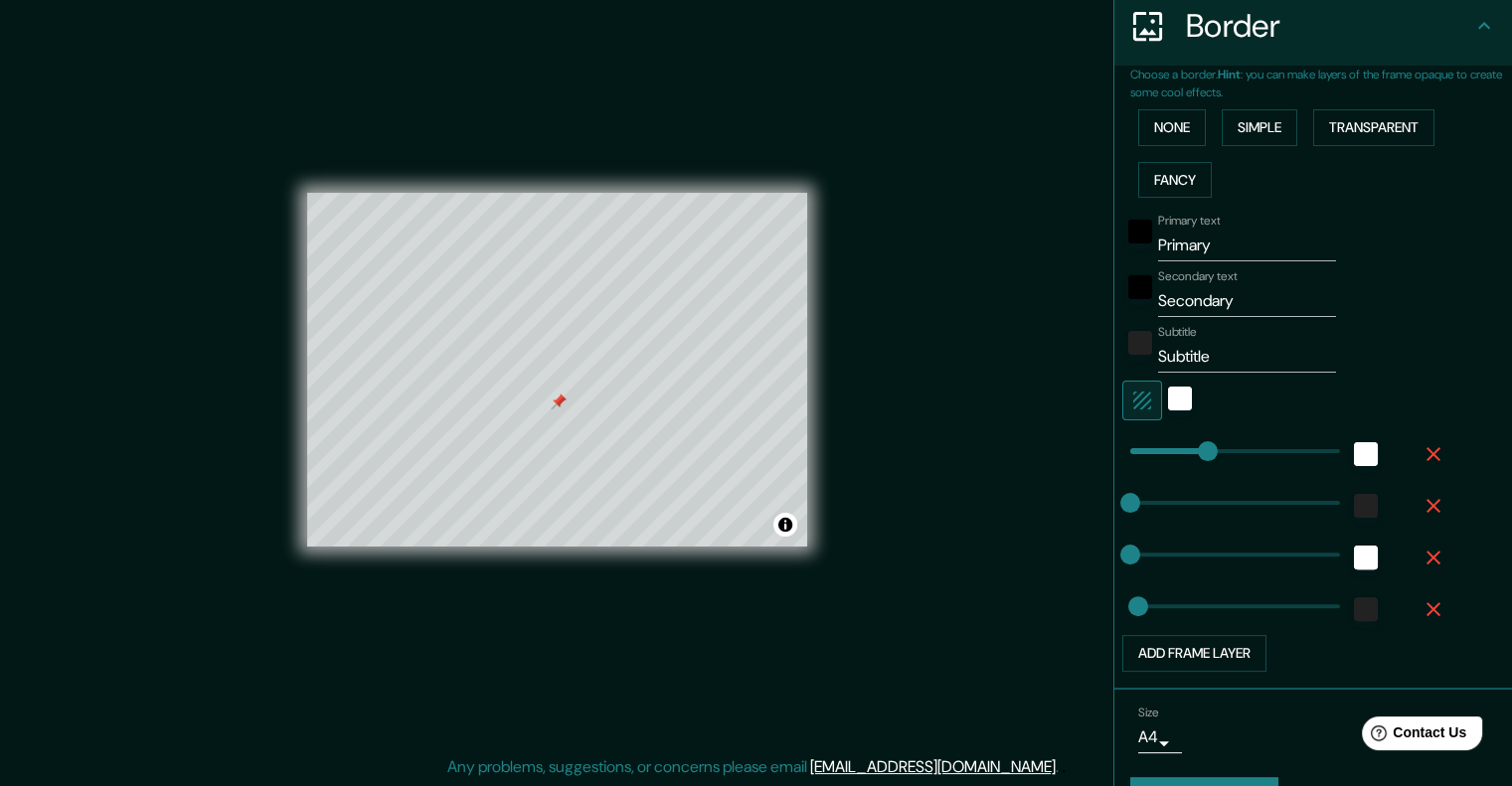 type on "0" 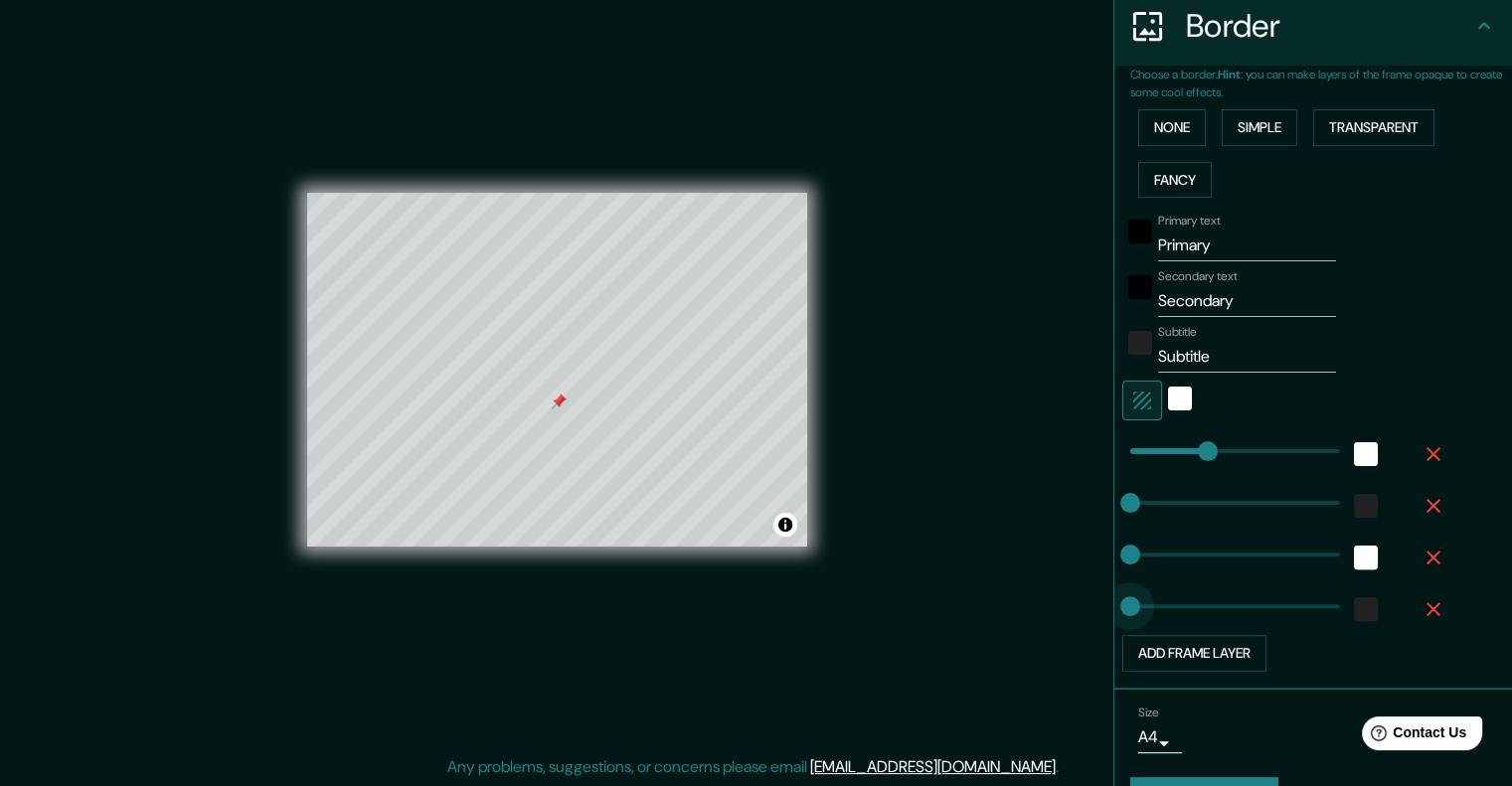drag, startPoint x: 1115, startPoint y: 597, endPoint x: 1097, endPoint y: 603, distance: 18.973666 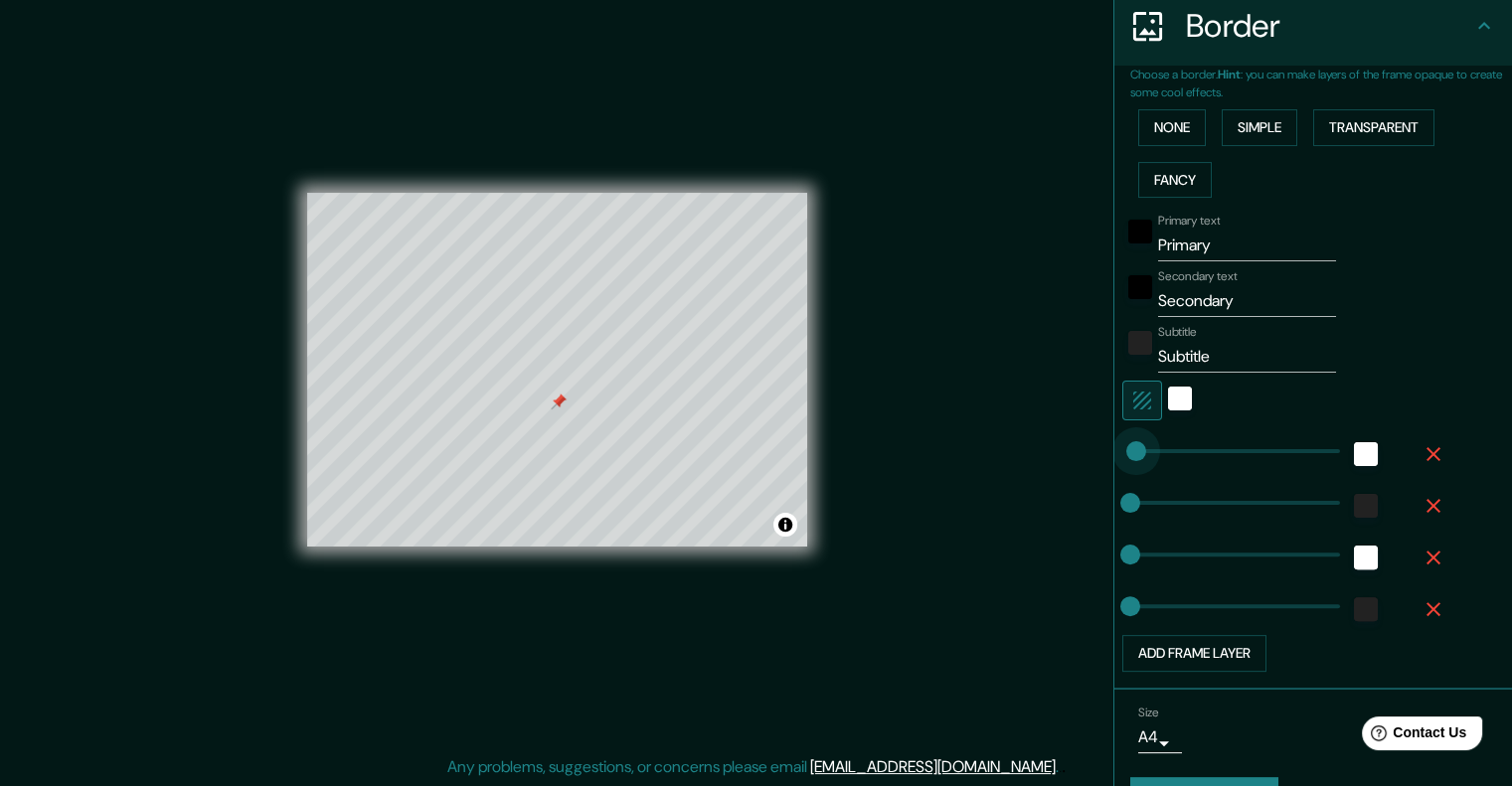 type on "0" 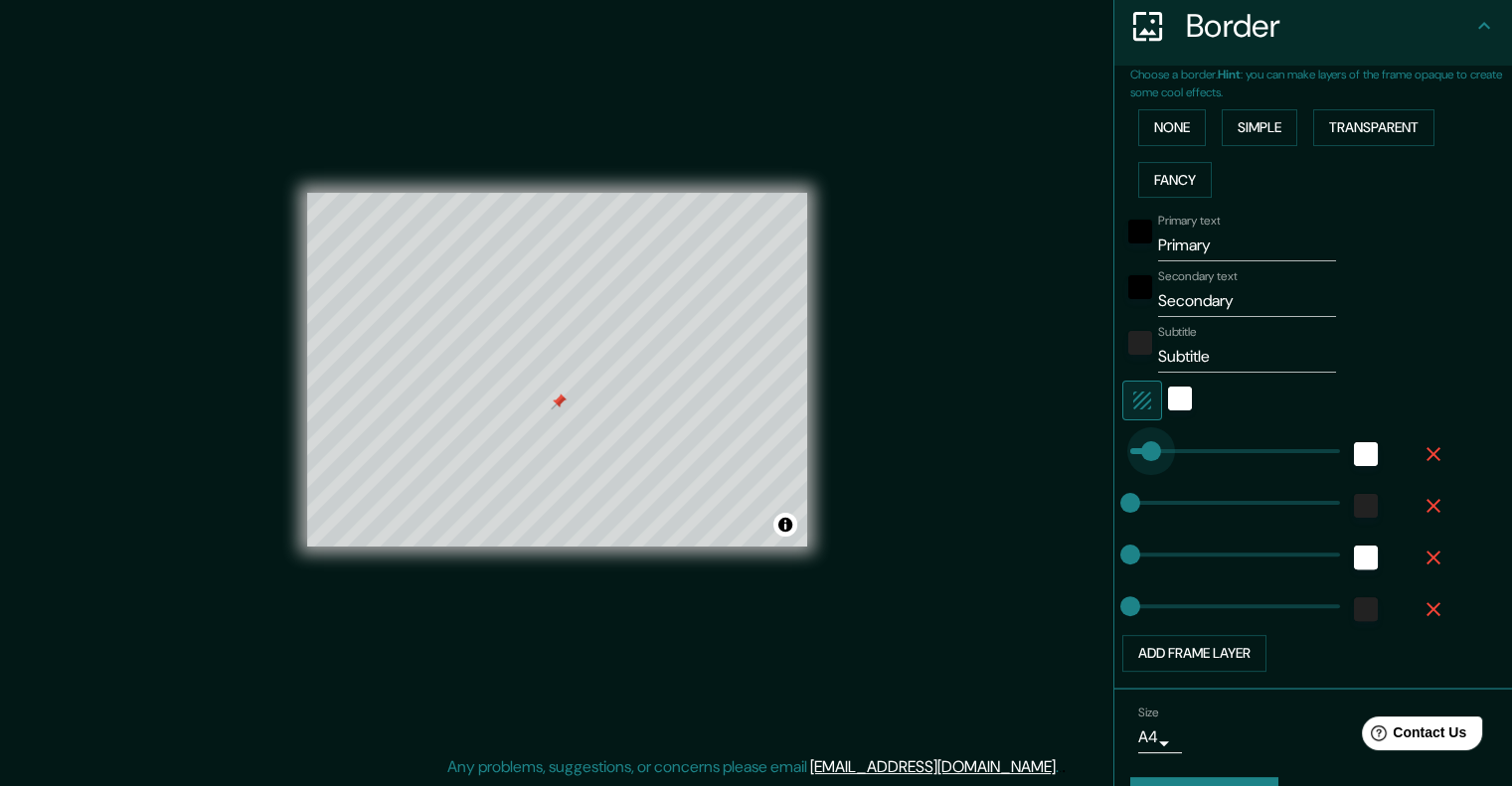 type on "68" 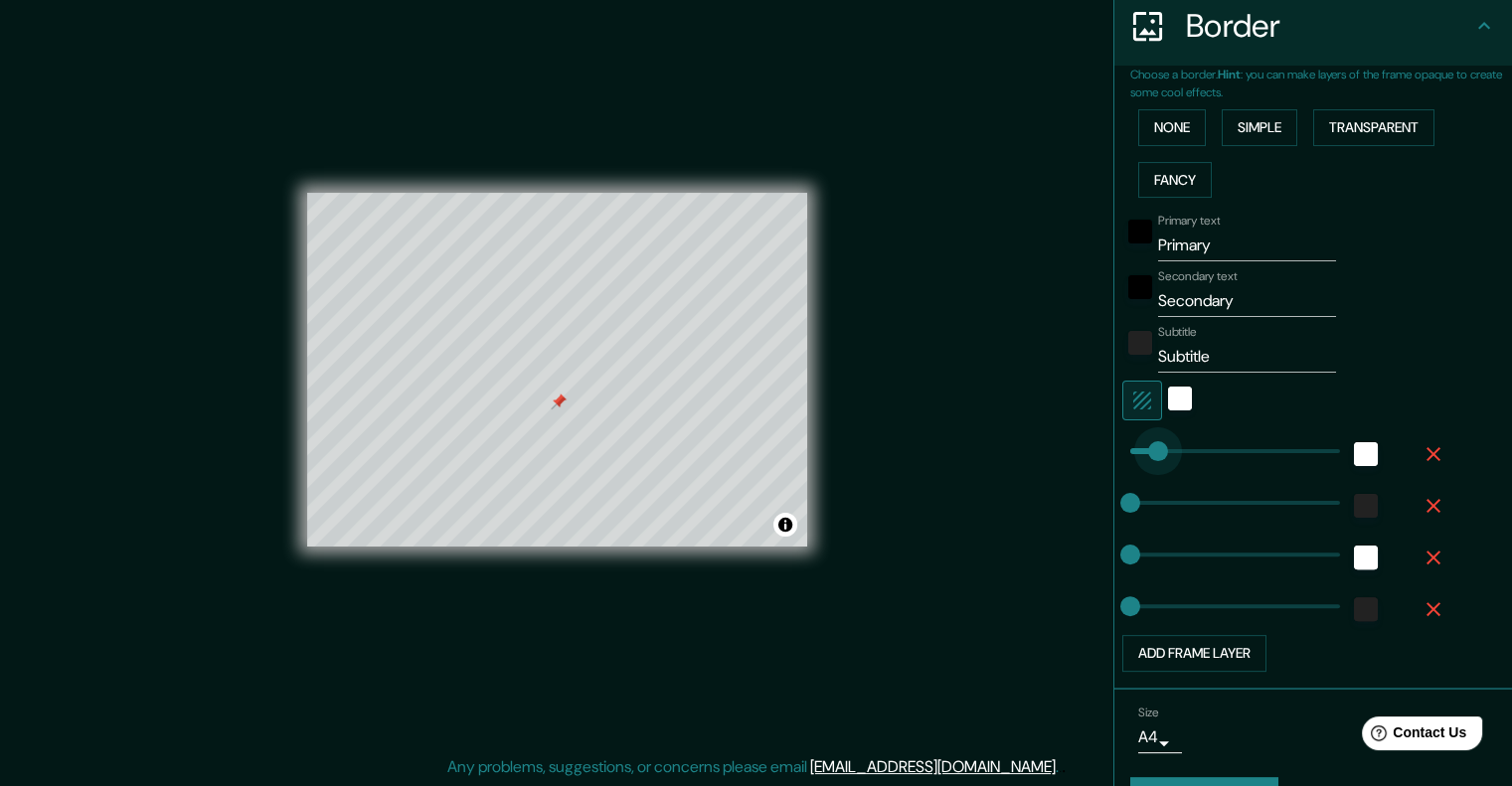 drag, startPoint x: 1120, startPoint y: 448, endPoint x: 1143, endPoint y: 448, distance: 23 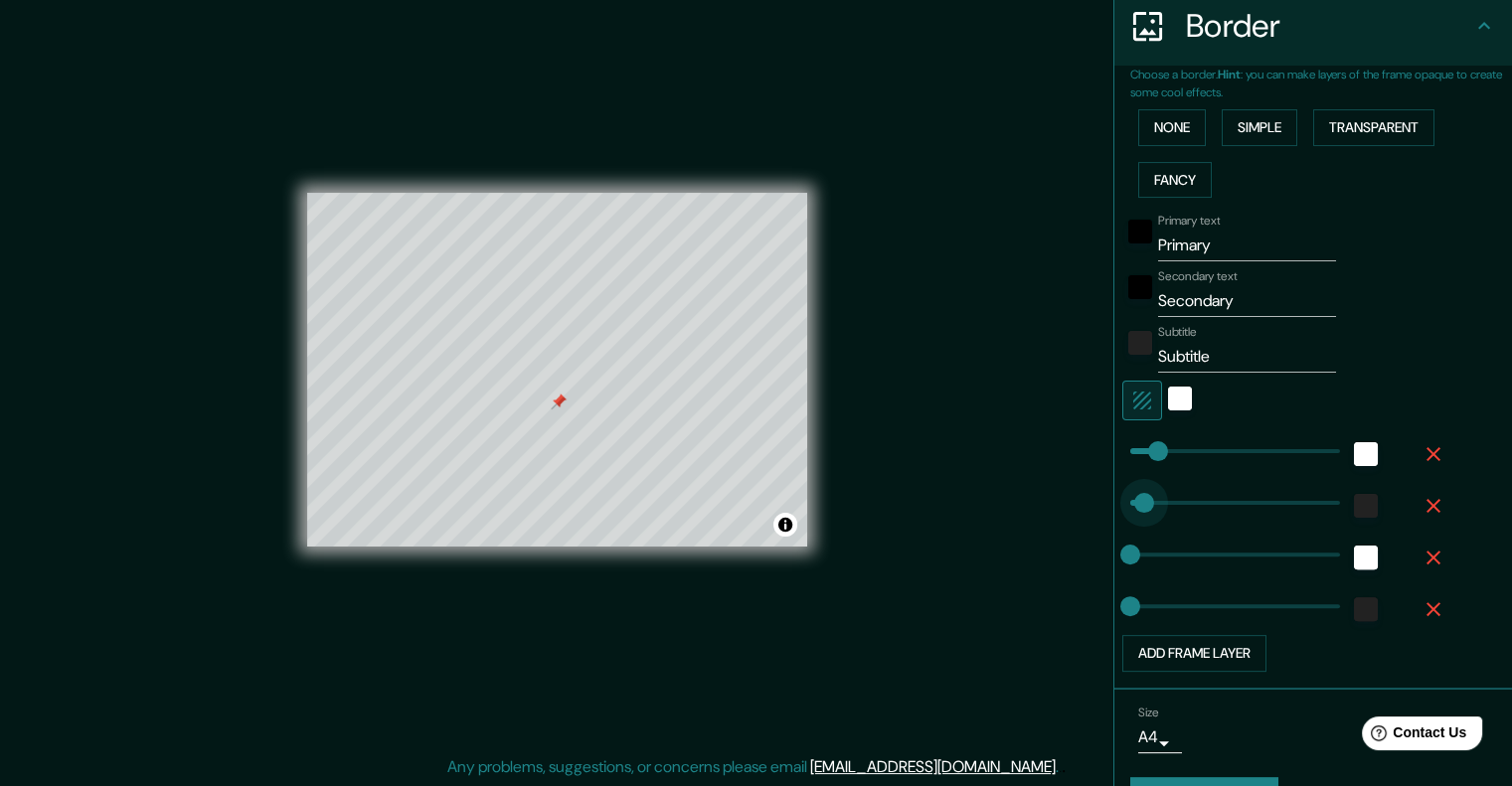 type on "46" 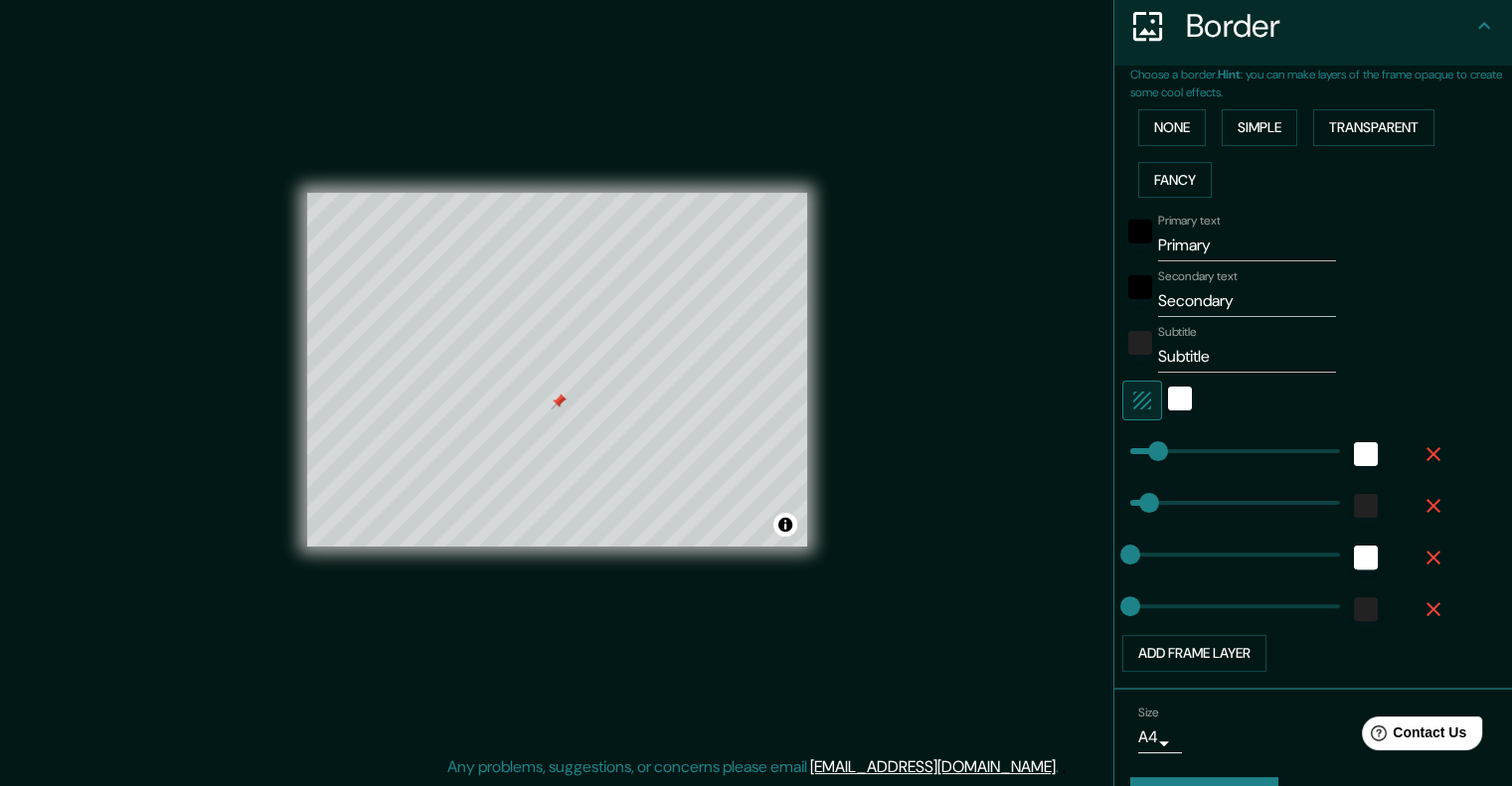 type on "34" 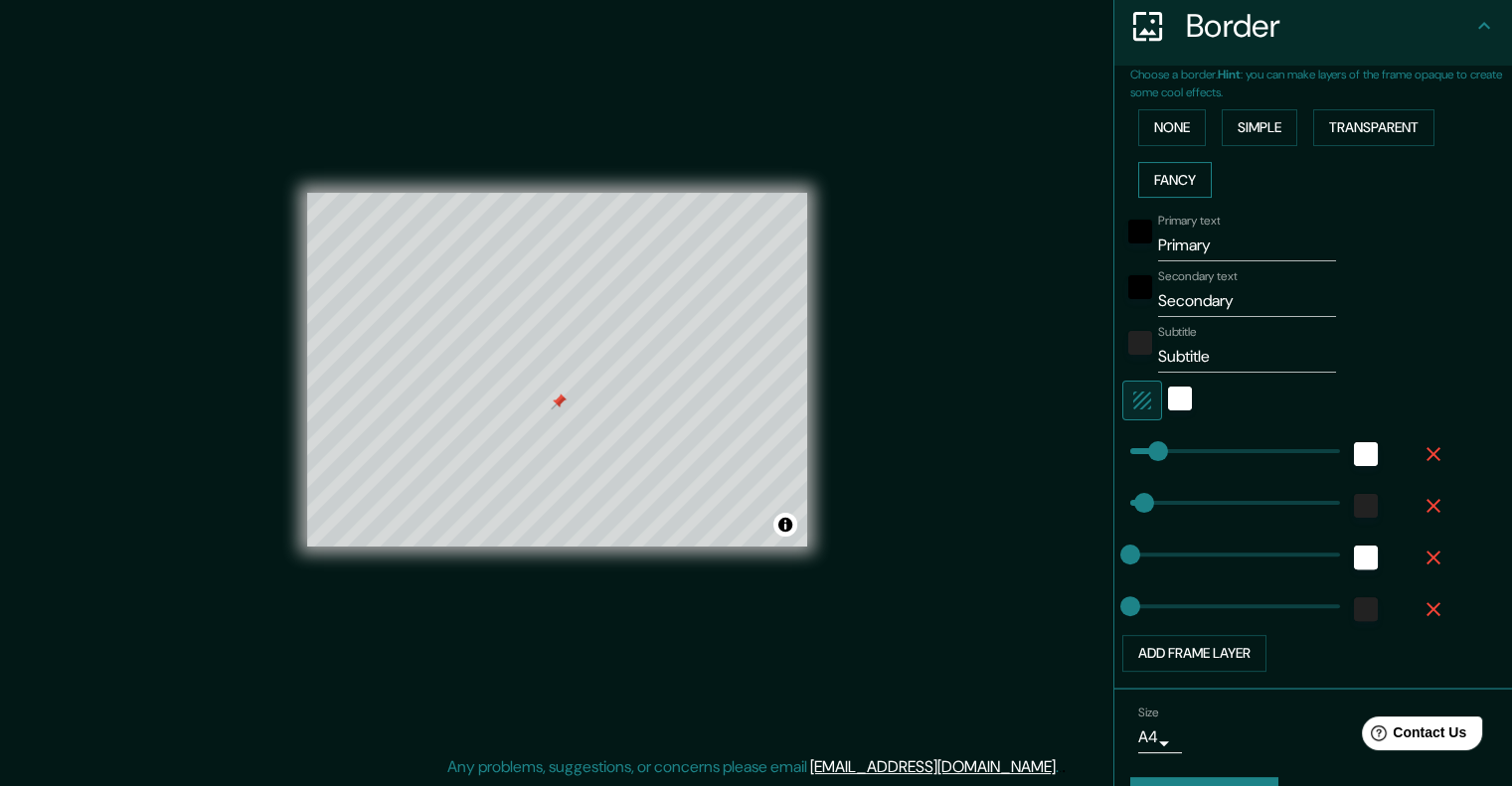 click on "None Simple Transparent Fancy" at bounding box center [1321, 153] 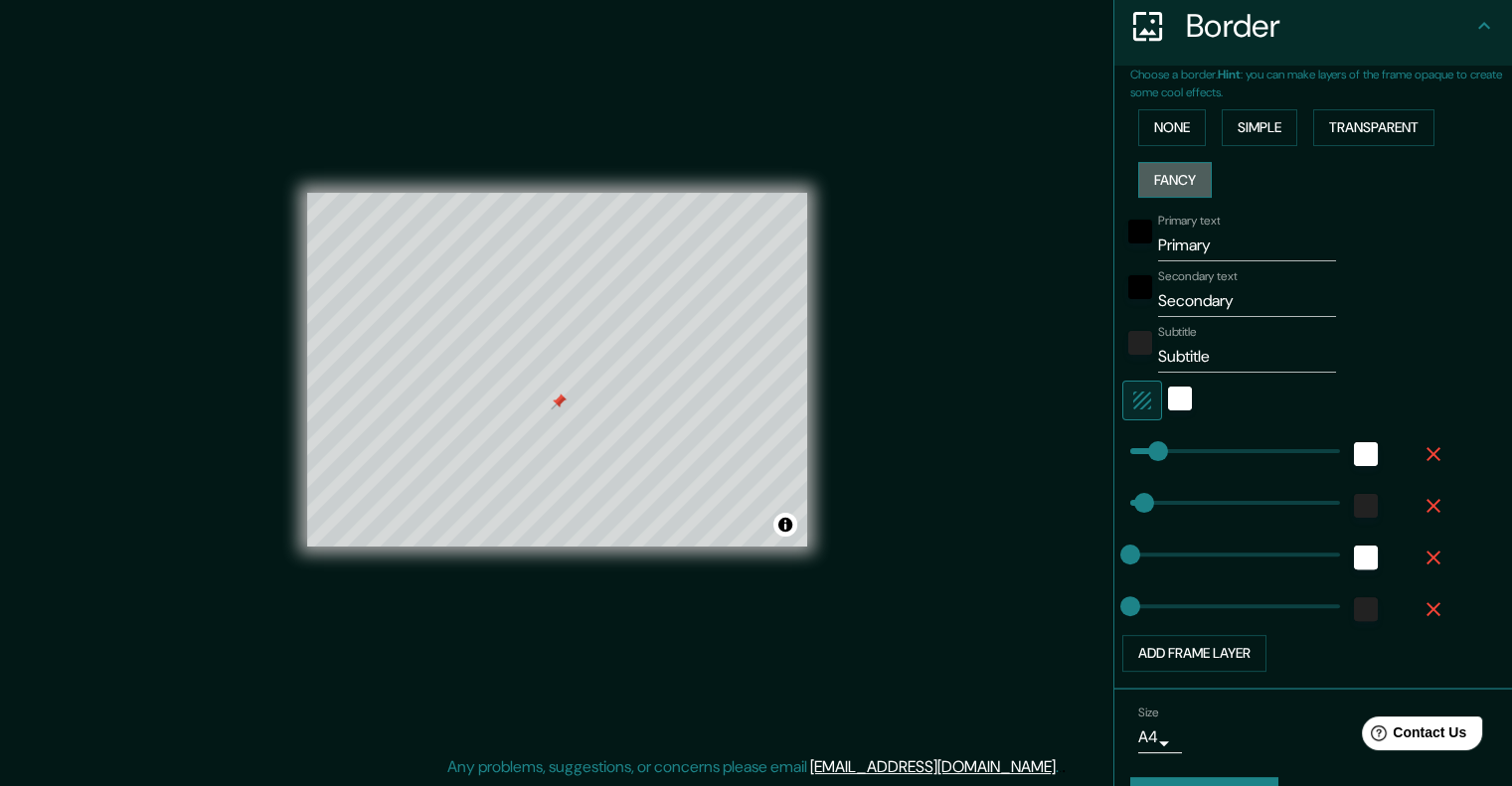click on "Fancy" at bounding box center (1175, 180) 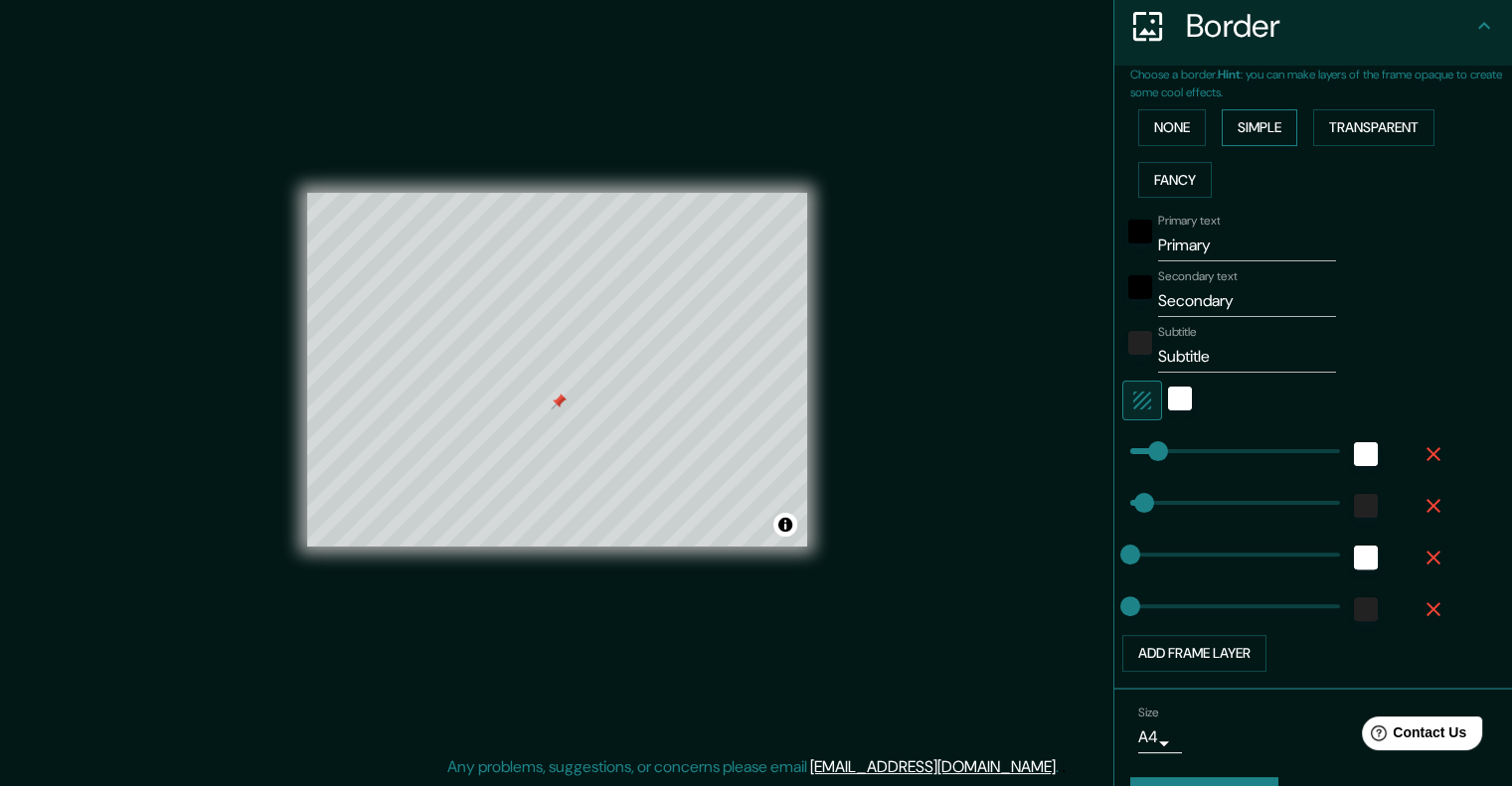 click on "Simple" at bounding box center [1260, 127] 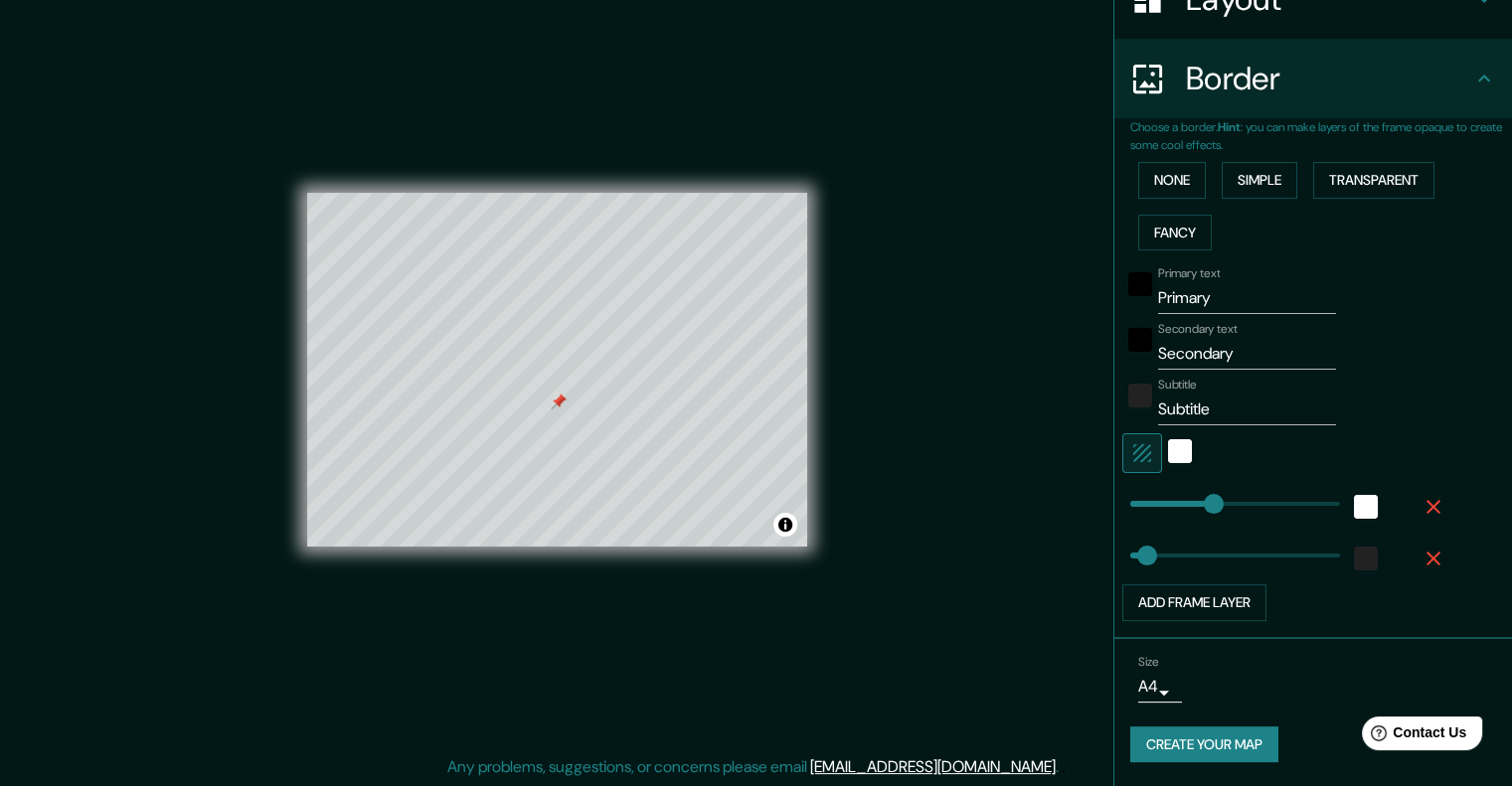 scroll, scrollTop: 342, scrollLeft: 0, axis: vertical 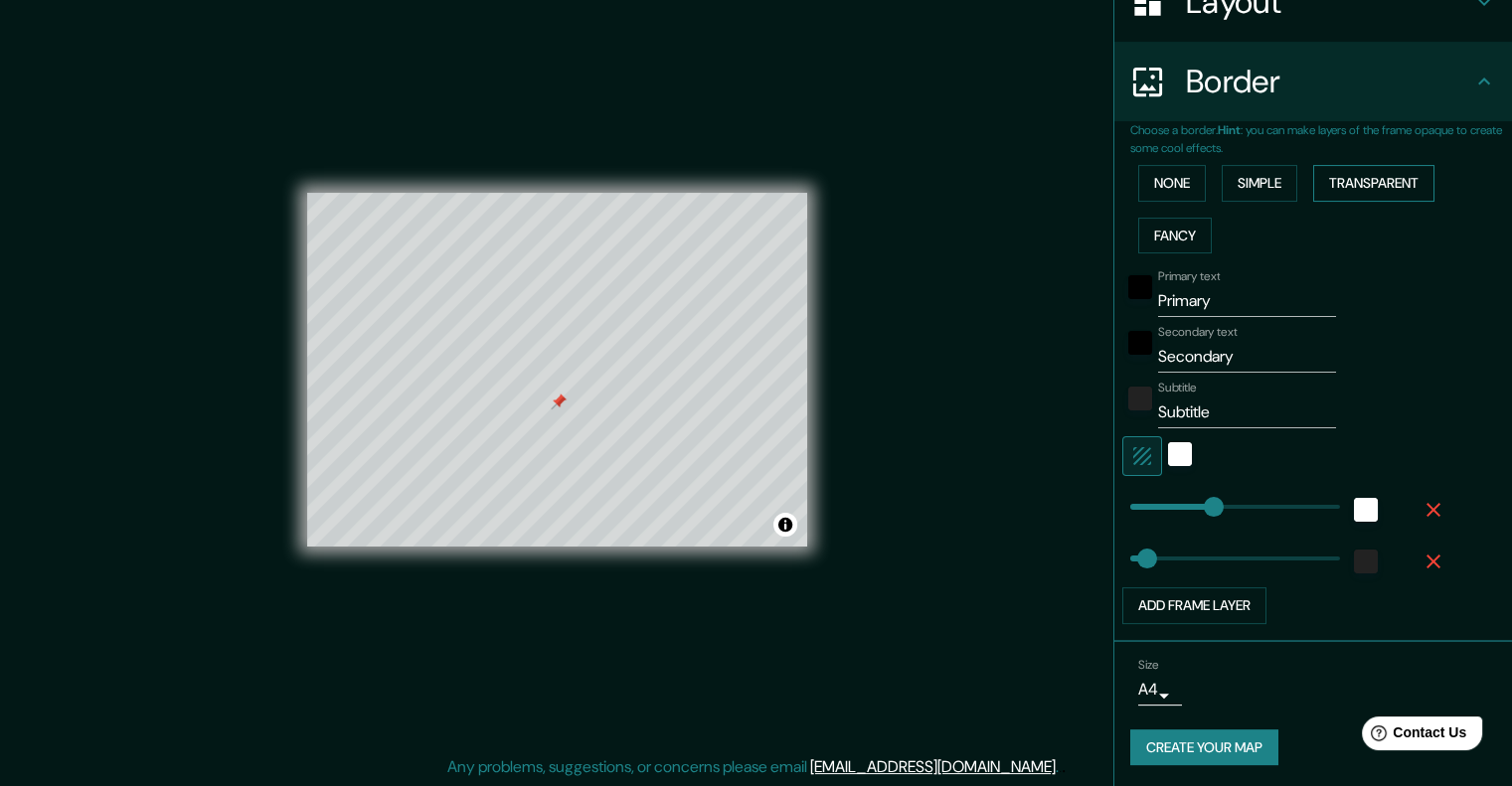 click on "Transparent" at bounding box center [1374, 183] 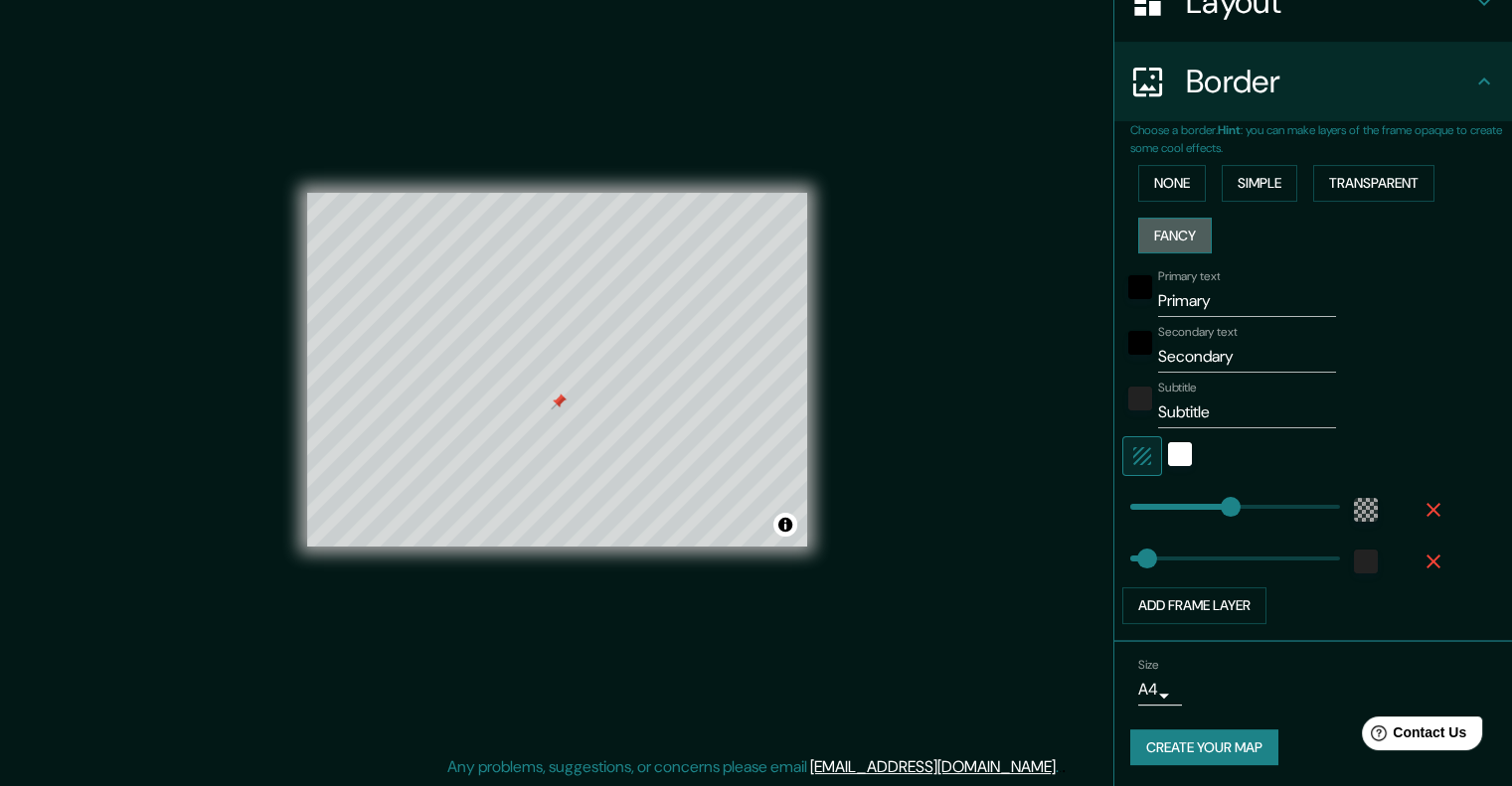 click on "Fancy" at bounding box center (1175, 236) 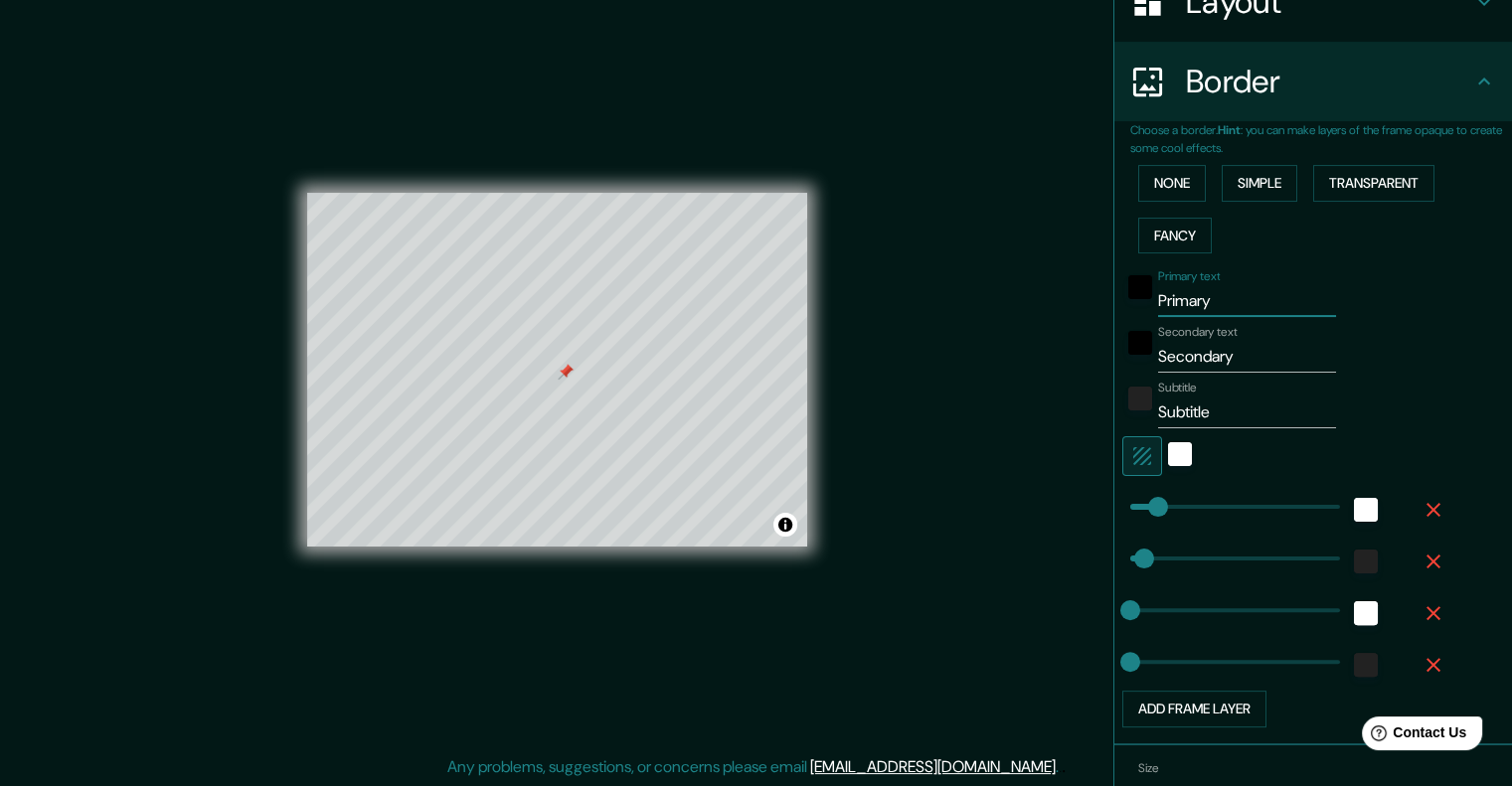 drag, startPoint x: 1237, startPoint y: 292, endPoint x: 1015, endPoint y: 312, distance: 222.89908 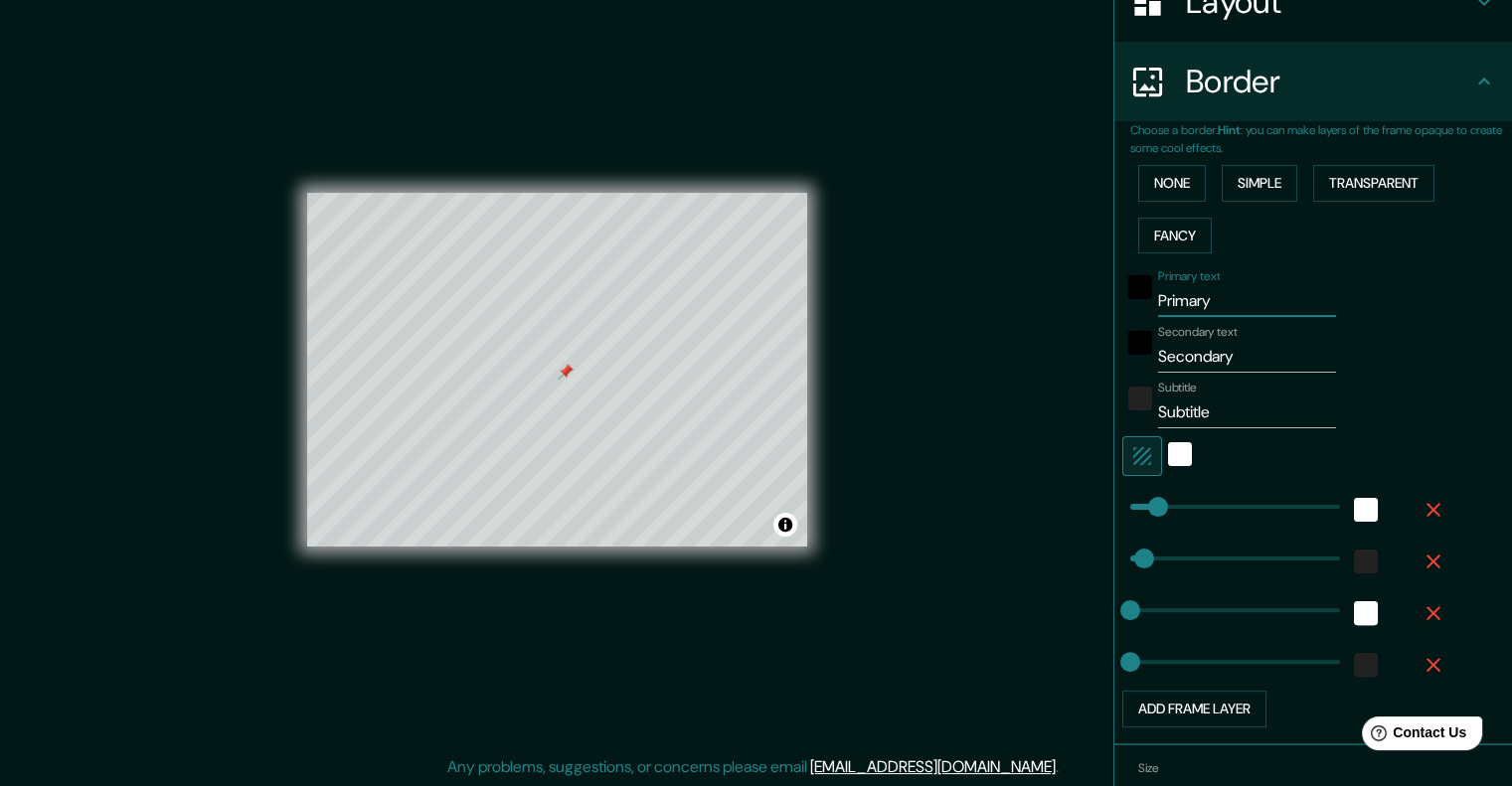 click on "Mappin Location [GEOGRAPHIC_DATA], [GEOGRAPHIC_DATA], [GEOGRAPHIC_DATA] Pins Style Layout Border Choose a border.  Hint : you can make layers of the frame opaque to create some cool effects. None Simple Transparent Fancy Primary text Primary Secondary text Secondary Subtitle Subtitle Add frame layer Size A4 single Create your map © Mapbox   © OpenStreetMap   Improve this map Any problems, suggestions, or concerns please email    [EMAIL_ADDRESS][DOMAIN_NAME] . . ." at bounding box center (756, 386) 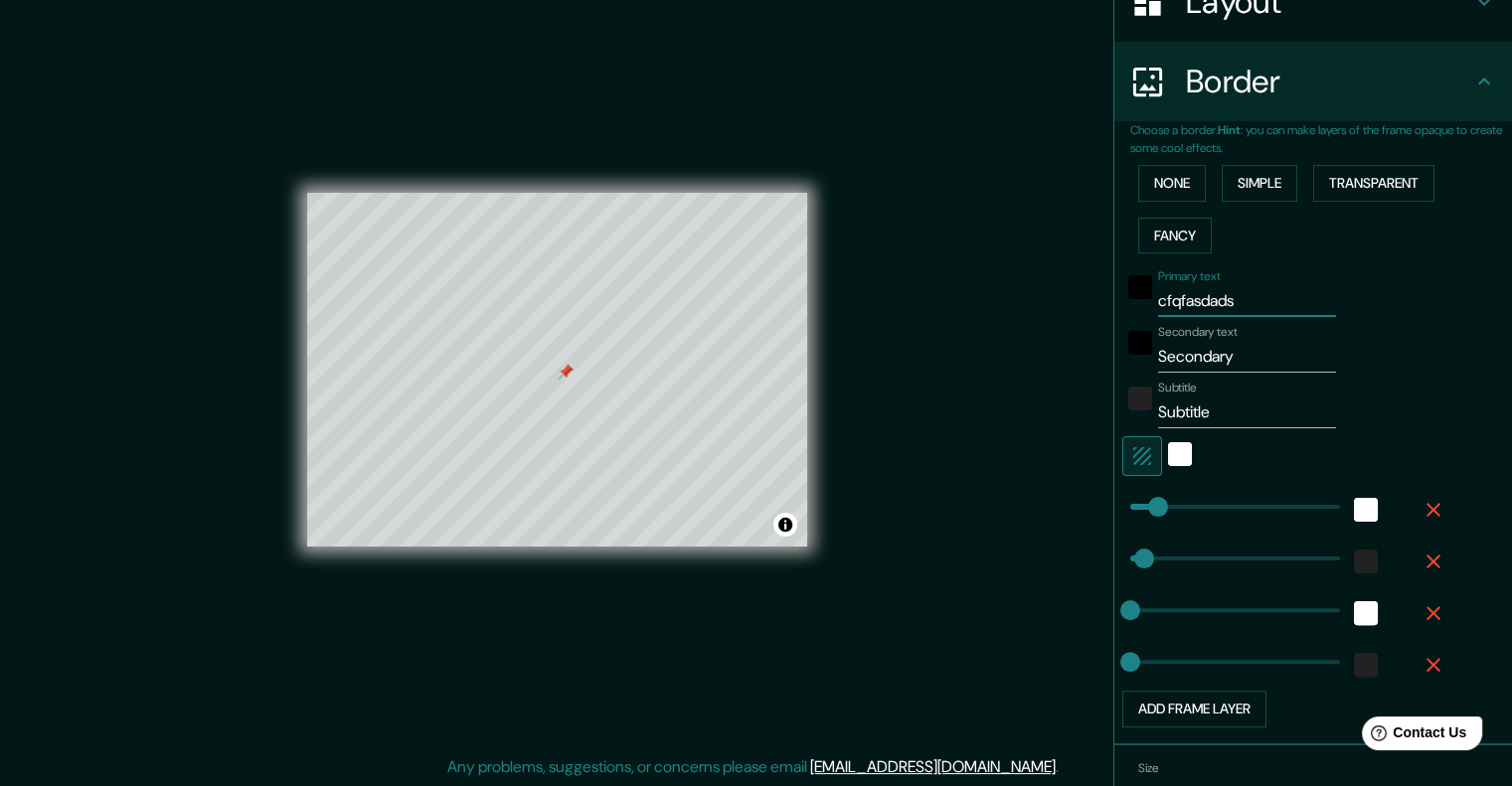 drag, startPoint x: 1253, startPoint y: 313, endPoint x: 1114, endPoint y: 328, distance: 139.807 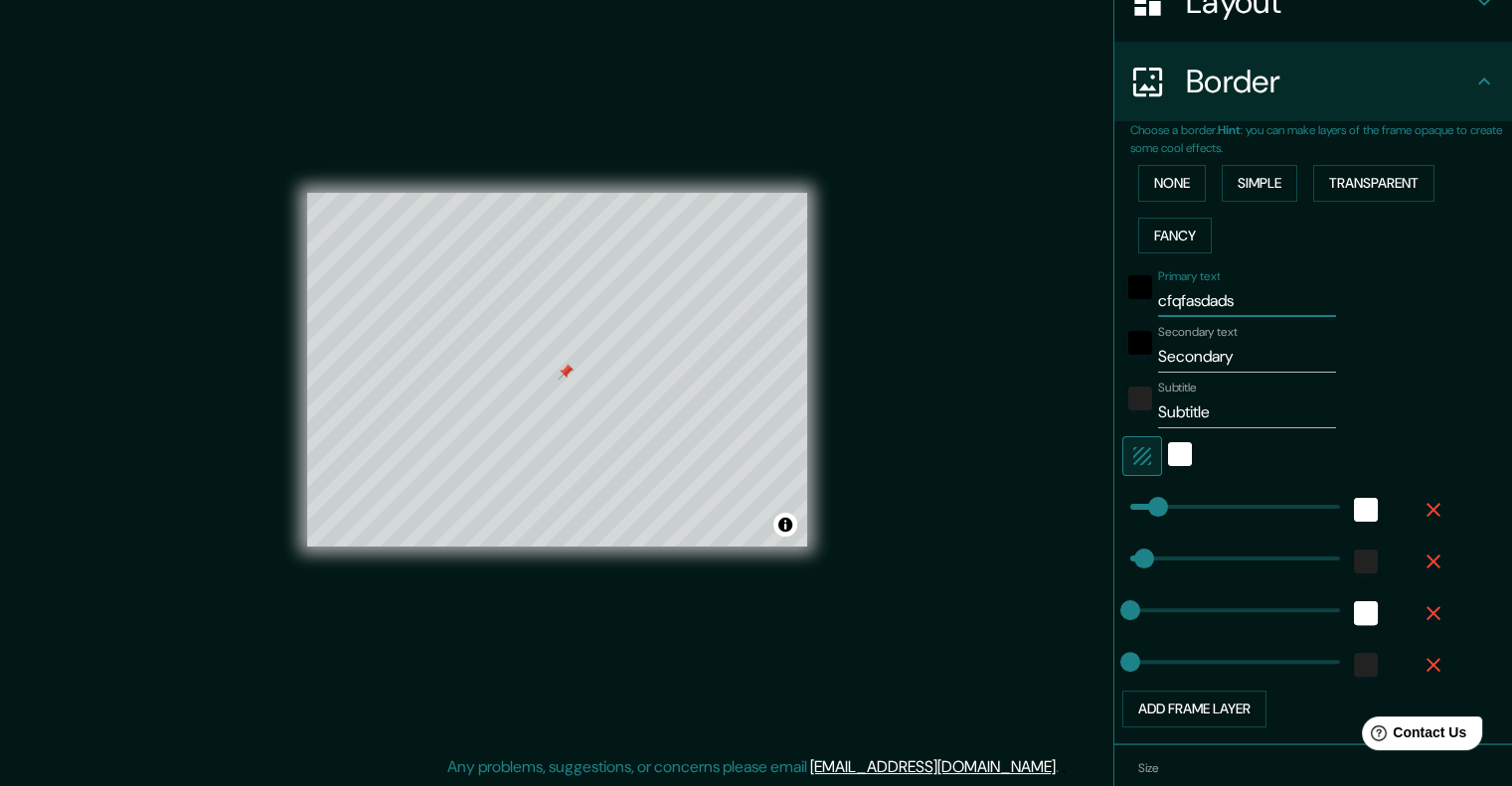 click on "Primary text cfqfasdads Secondary text Secondary Subtitle Subtitle Add frame layer" at bounding box center [1289, 494] 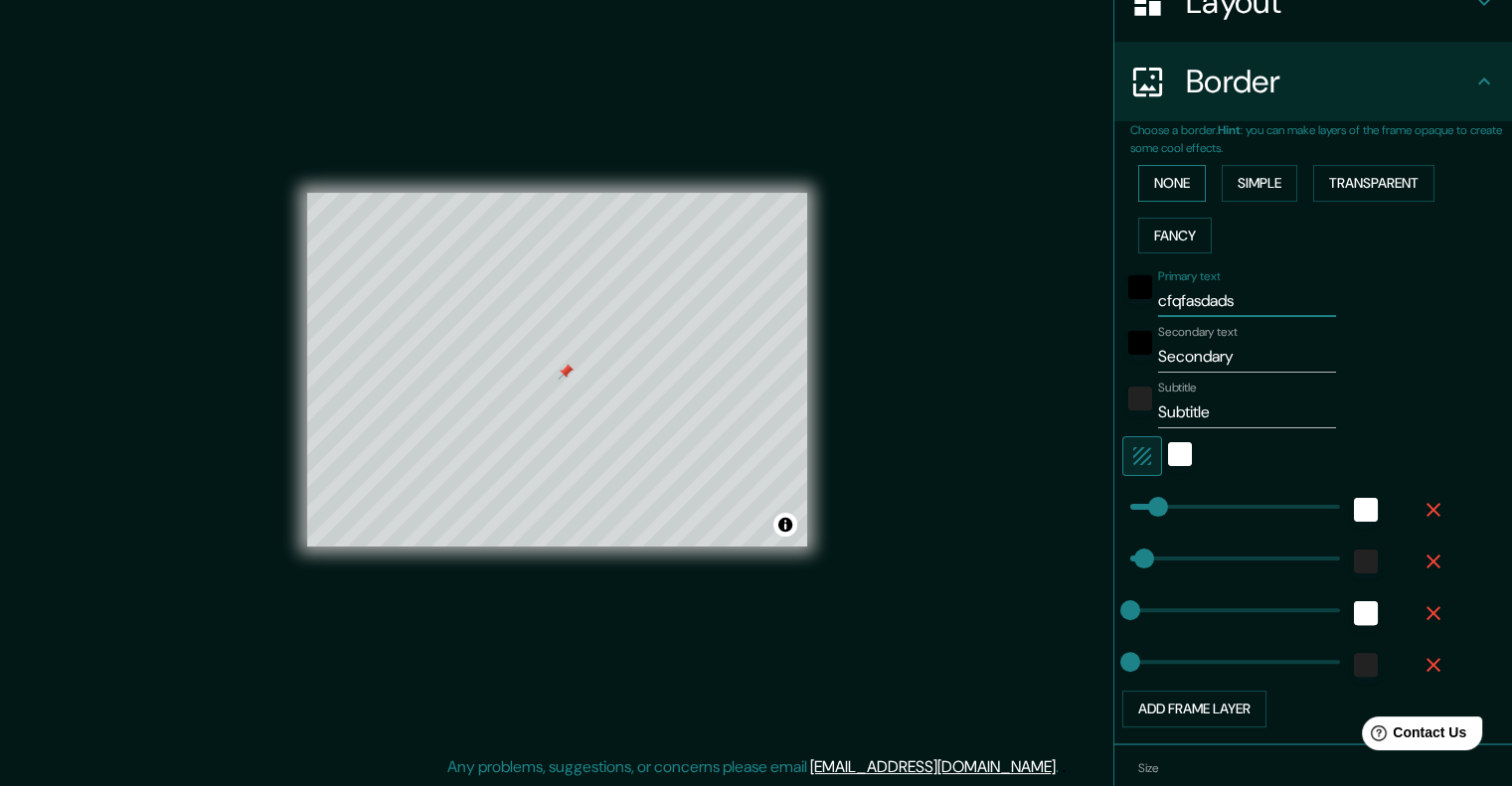 type on "cfqfasdads" 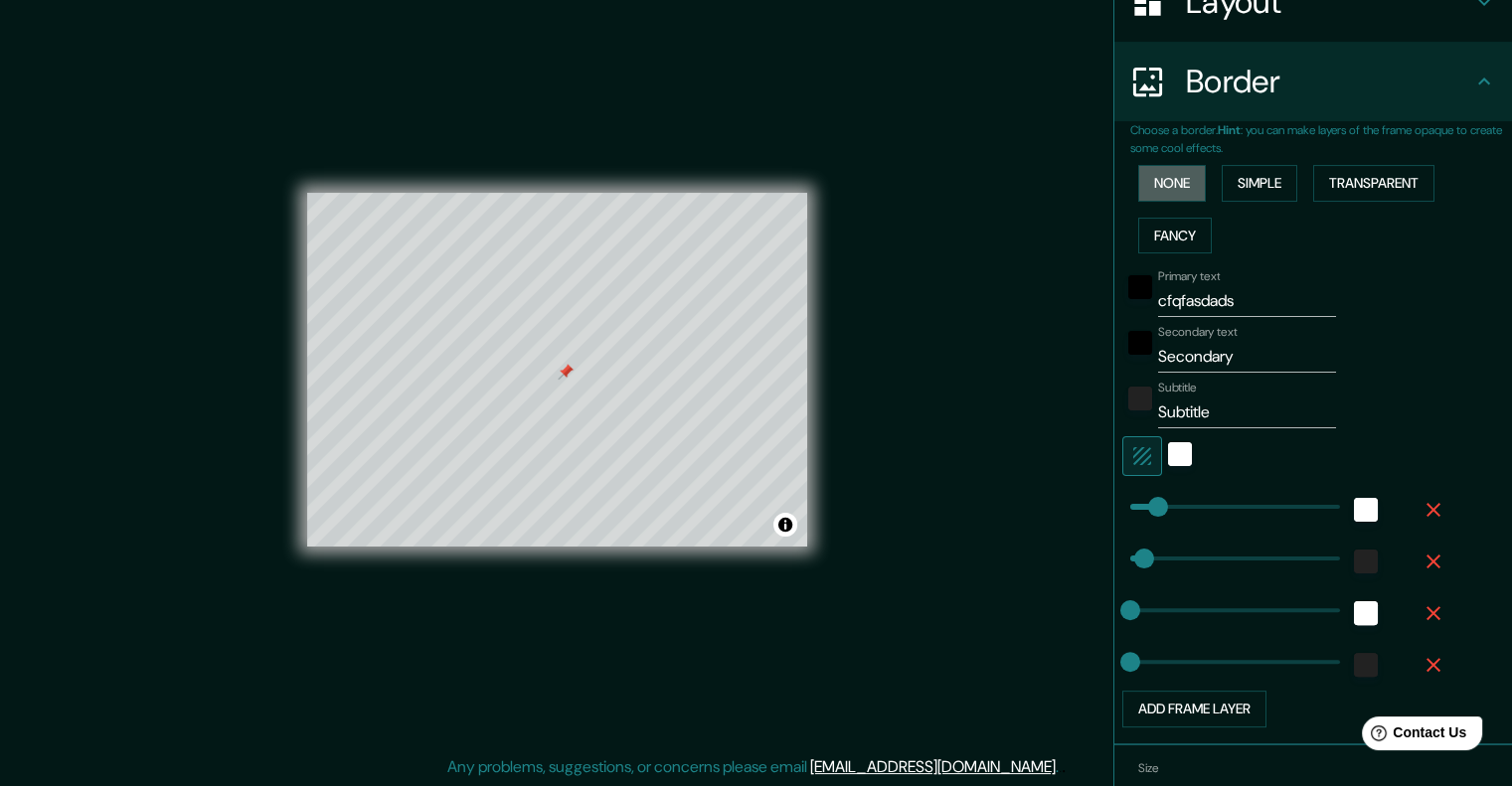 drag, startPoint x: 1149, startPoint y: 186, endPoint x: 1110, endPoint y: 227, distance: 56.586217 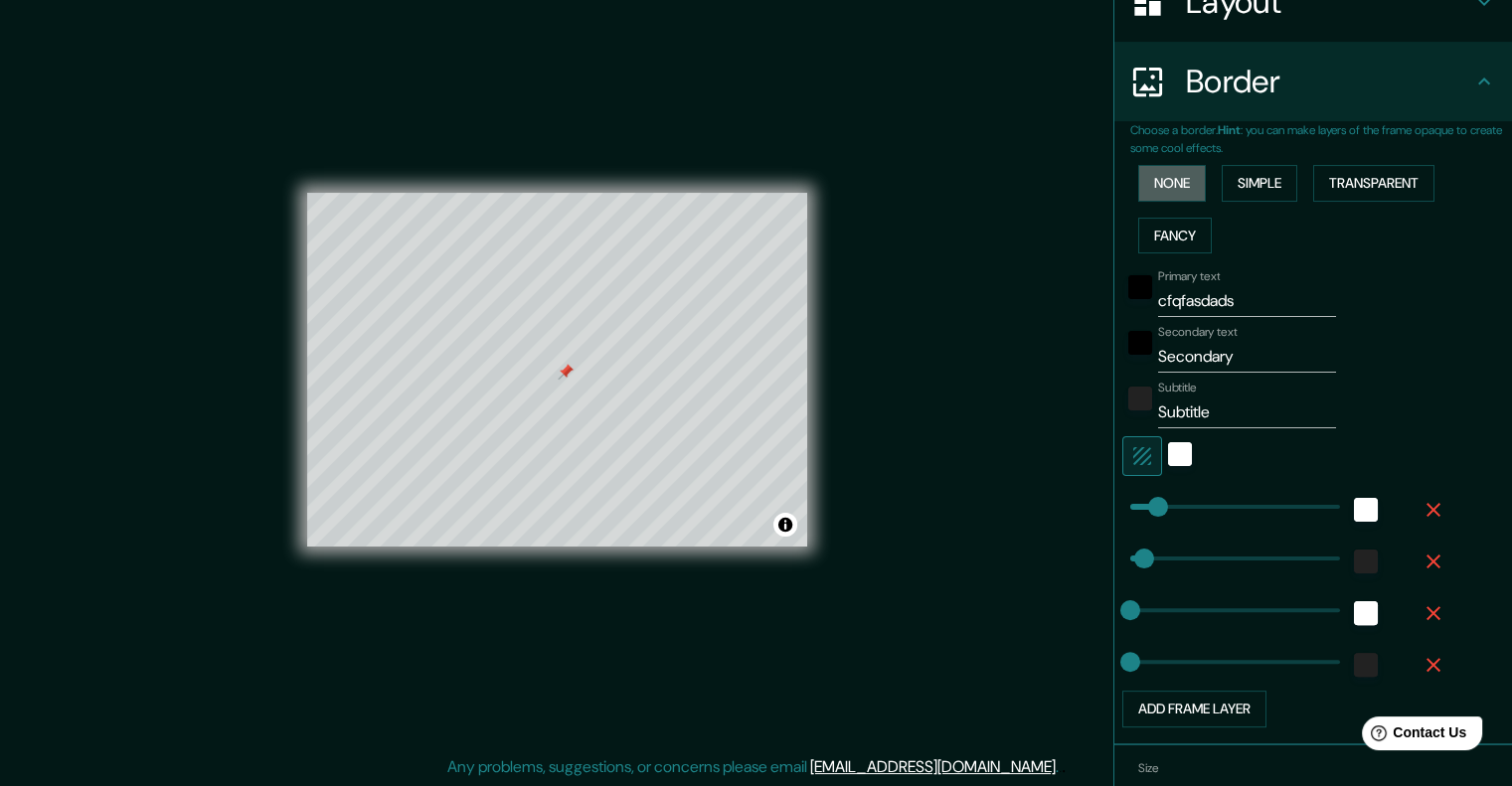 click on "None" at bounding box center (1172, 183) 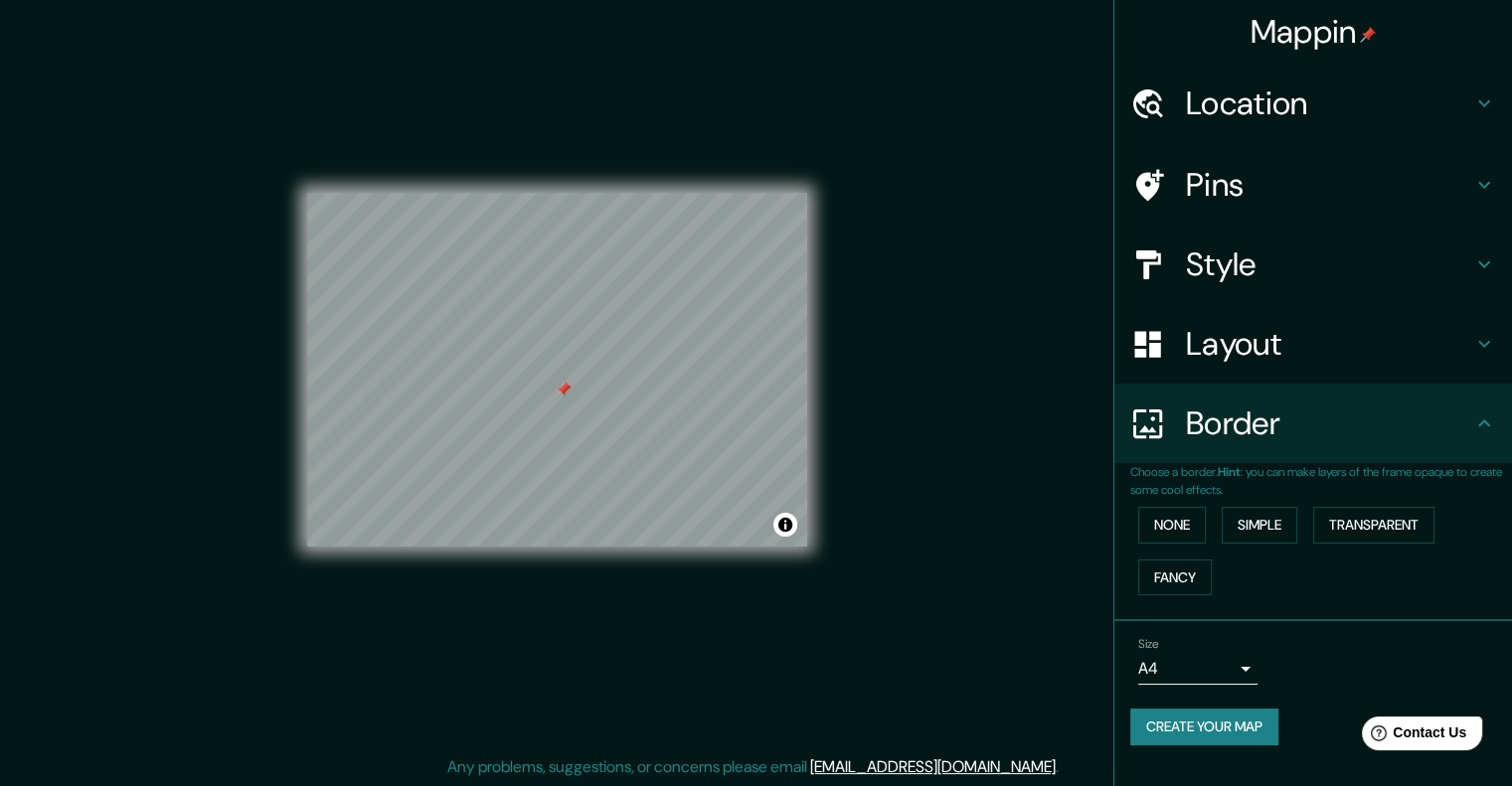 click on "Create your map" at bounding box center (1204, 726) 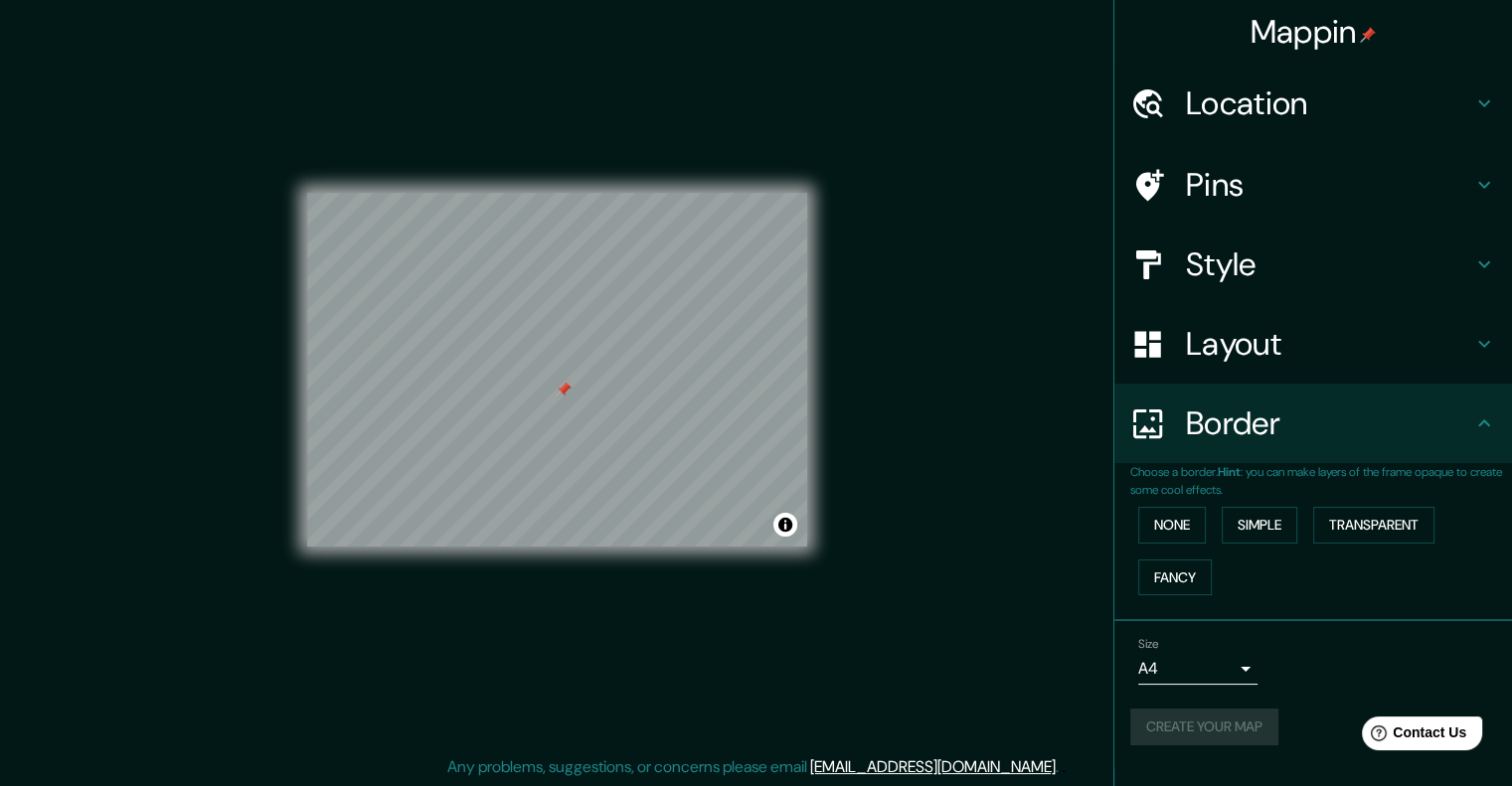 click on "Mappin Location [GEOGRAPHIC_DATA], [GEOGRAPHIC_DATA], [GEOGRAPHIC_DATA] Pins Style Layout Border Choose a border.  Hint : you can make layers of the frame opaque to create some cool effects. None Simple Transparent Fancy Size A4 single Create your map © Mapbox   © OpenStreetMap   Improve this map Any problems, suggestions, or concerns please email    [EMAIL_ADDRESS][DOMAIN_NAME] . . ." at bounding box center [756, 377] 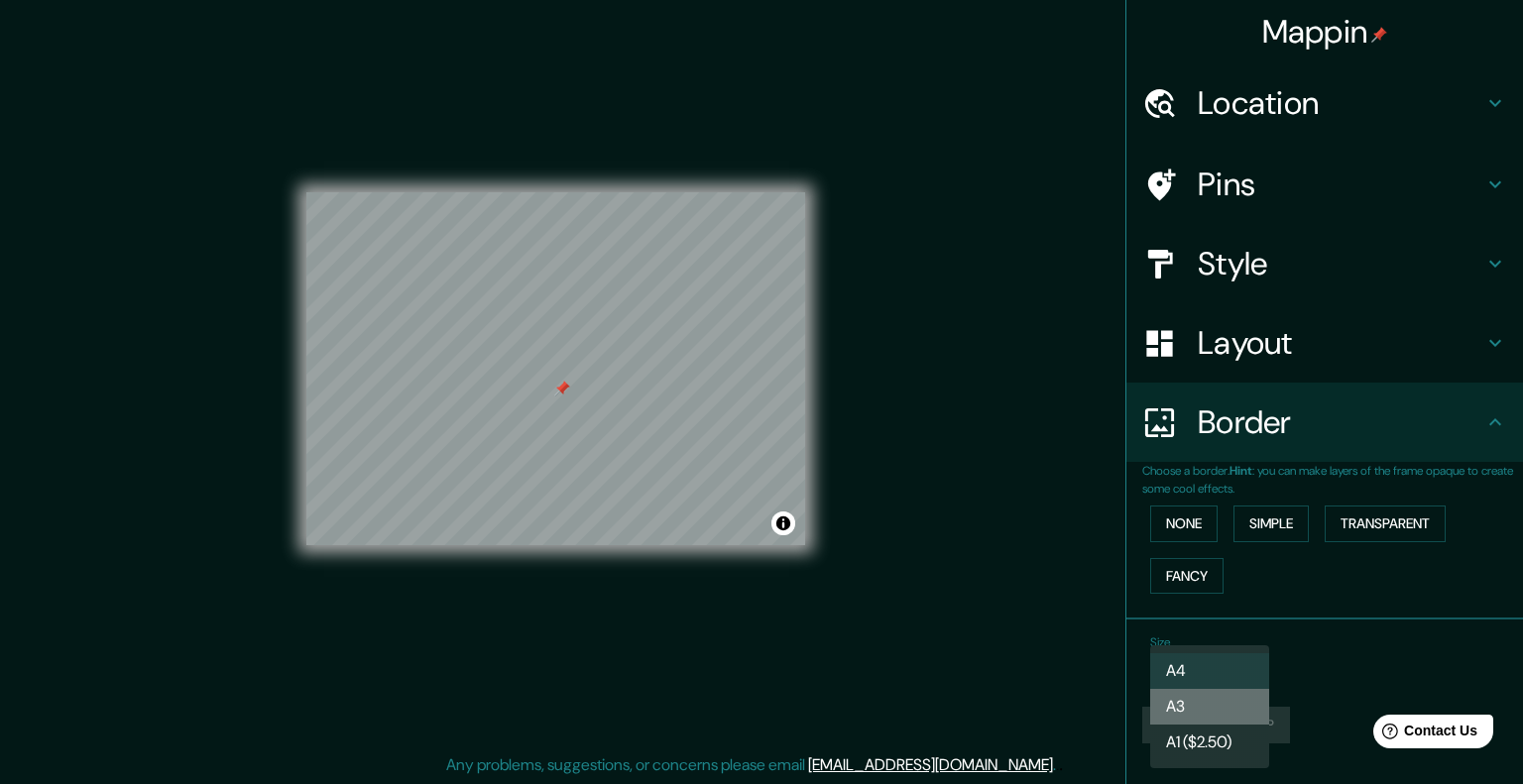 click on "A3" at bounding box center [1210, 707] 